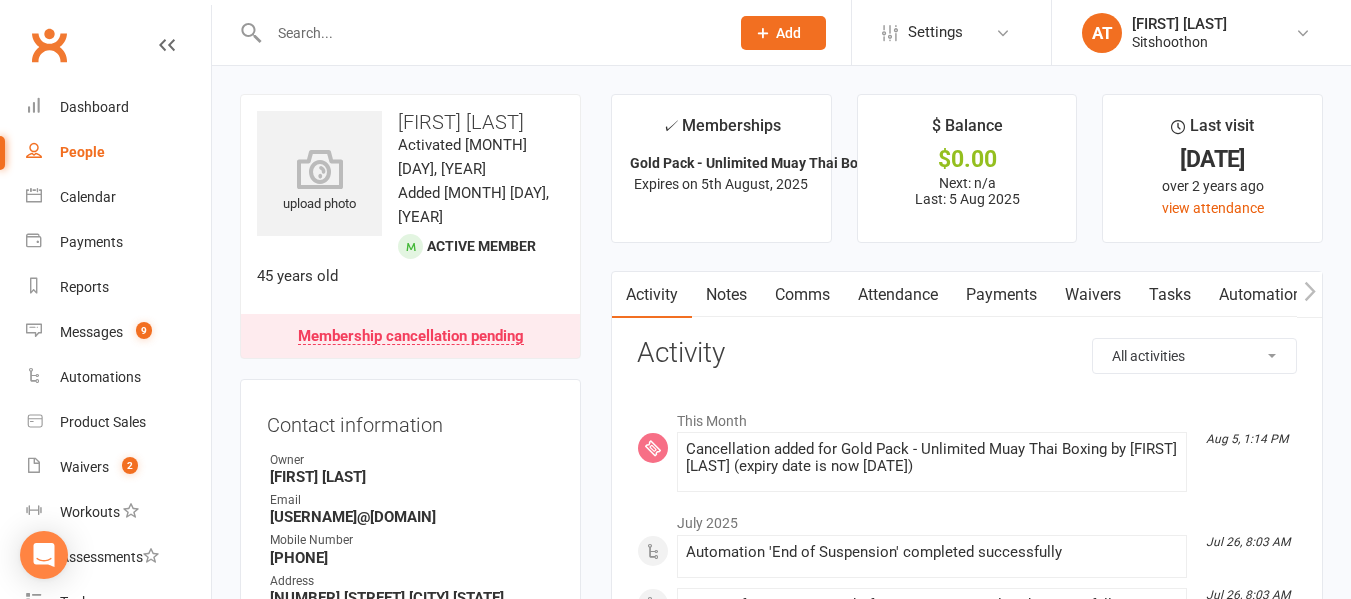 scroll, scrollTop: 1175, scrollLeft: 0, axis: vertical 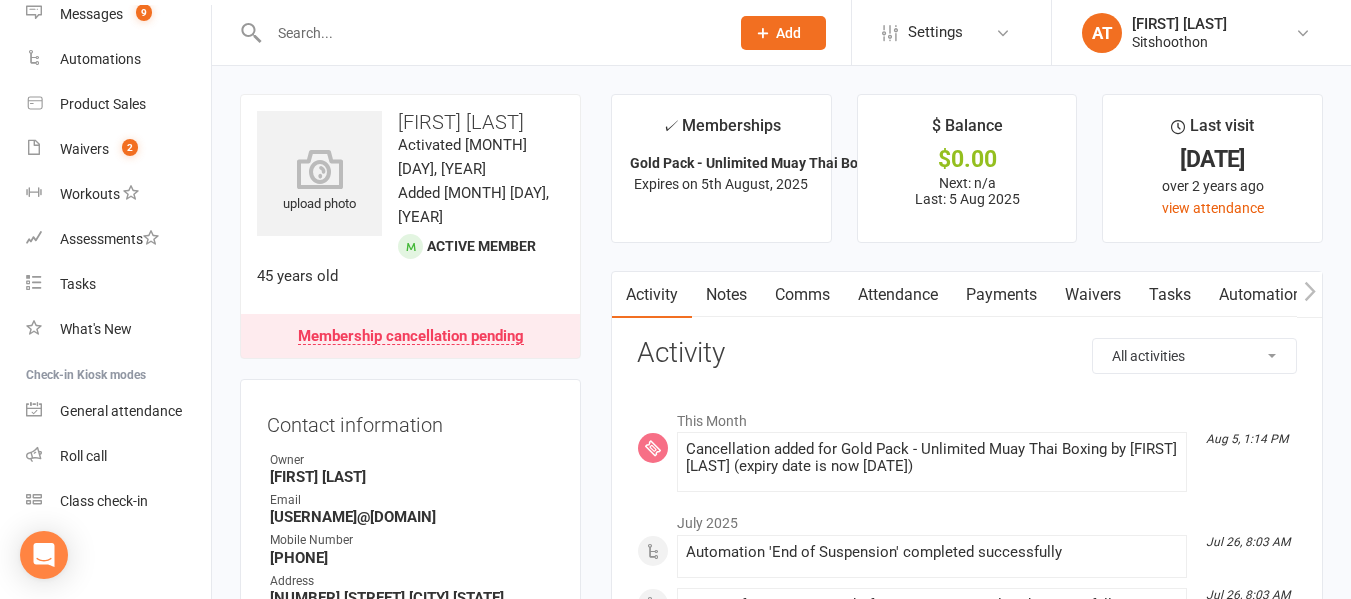 click at bounding box center (489, 33) 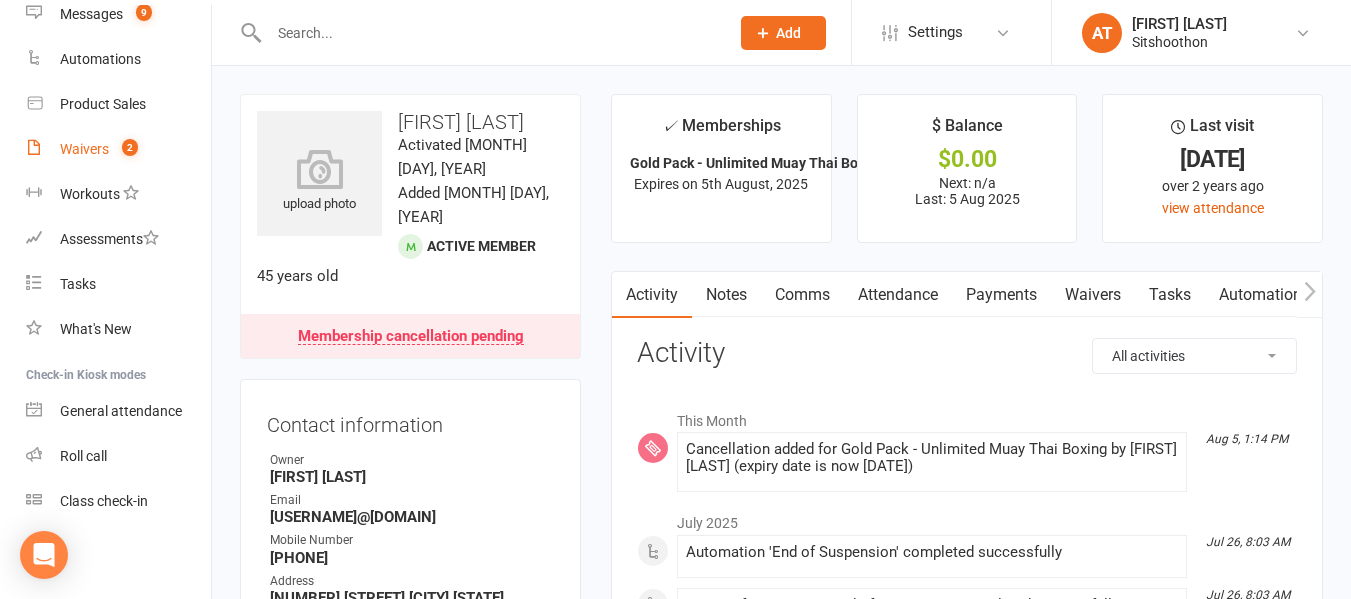 scroll, scrollTop: 0, scrollLeft: 0, axis: both 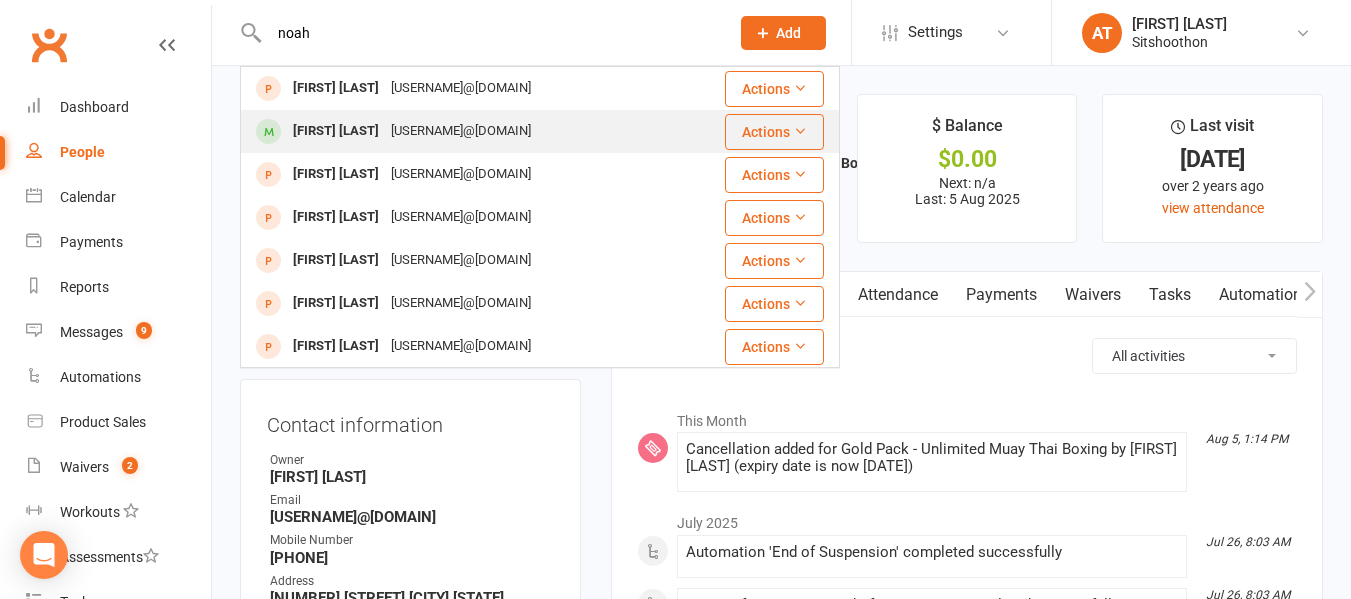 type on "noah" 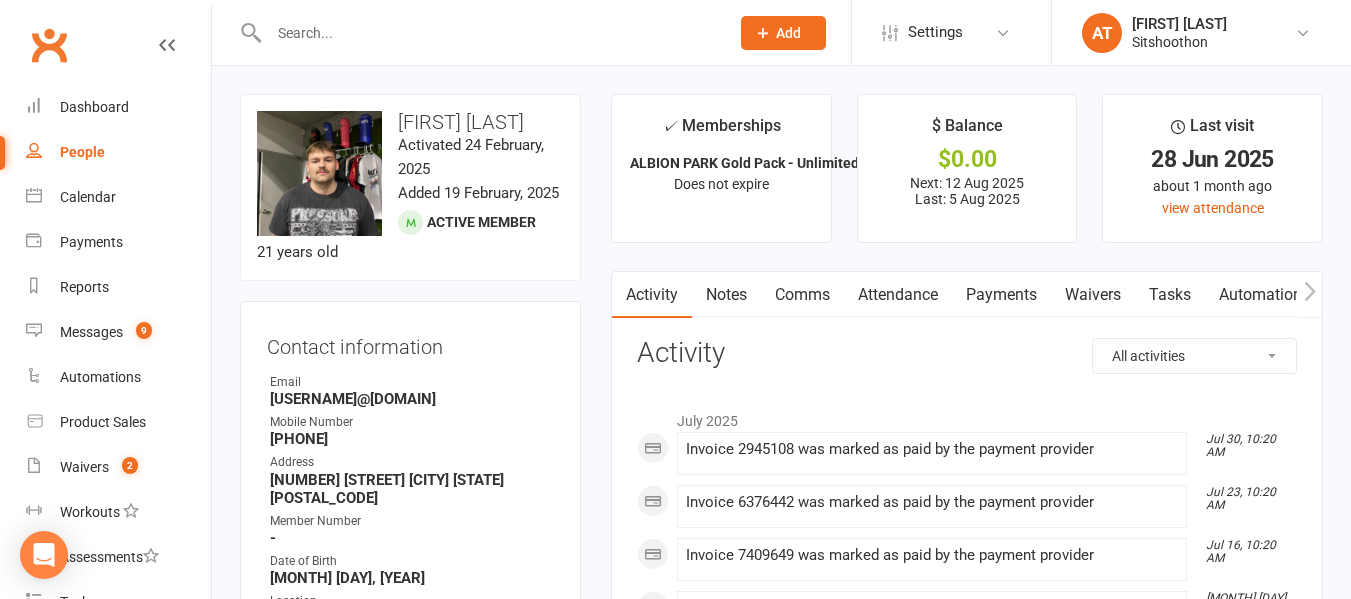 click on "[USERNAME]@[DOMAIN]" at bounding box center [412, 399] 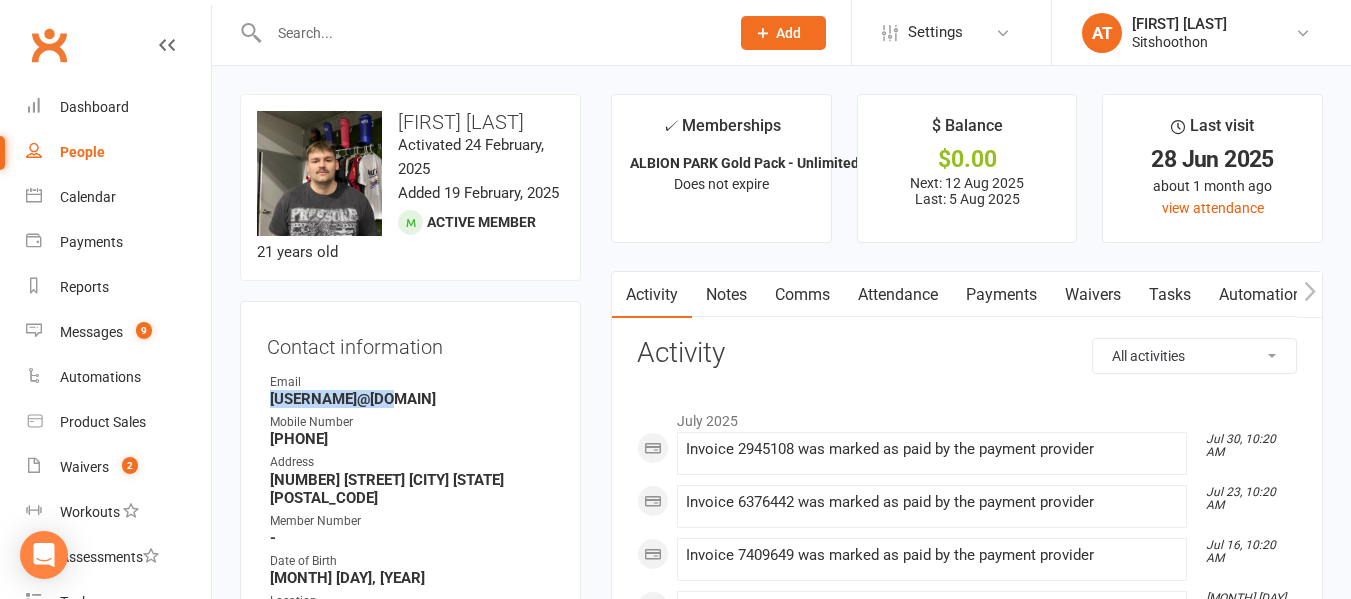 click on "[USERNAME]@[DOMAIN]" at bounding box center (412, 399) 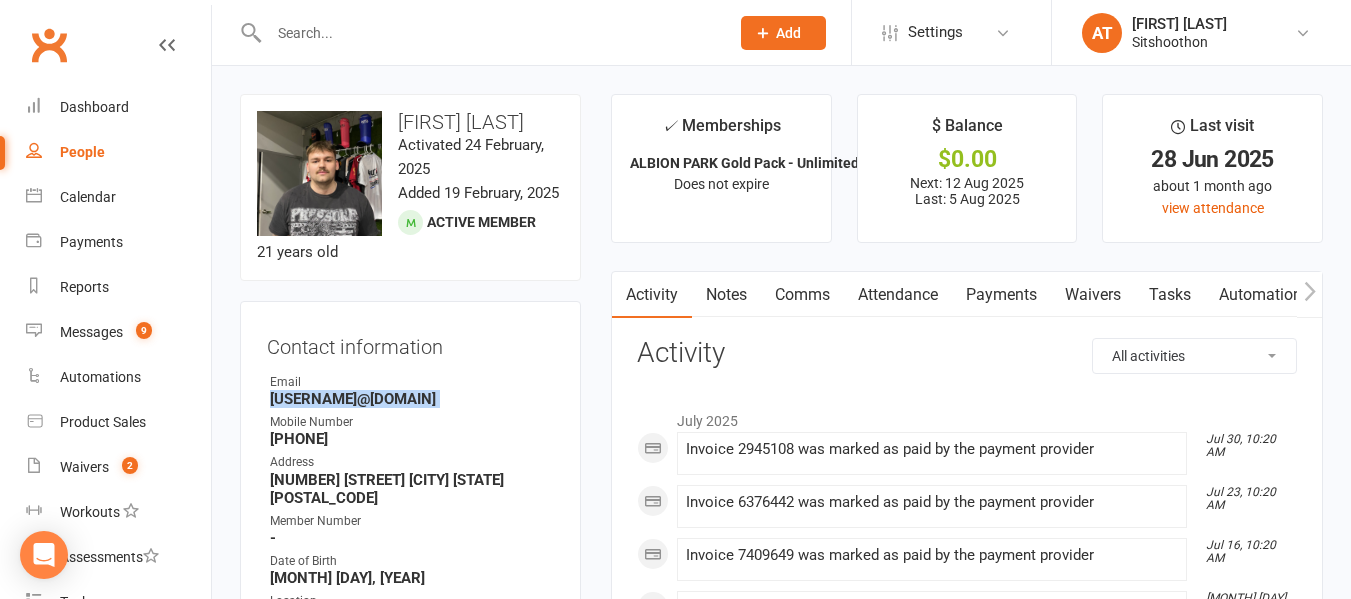 click on "[USERNAME]@[DOMAIN]" at bounding box center [412, 399] 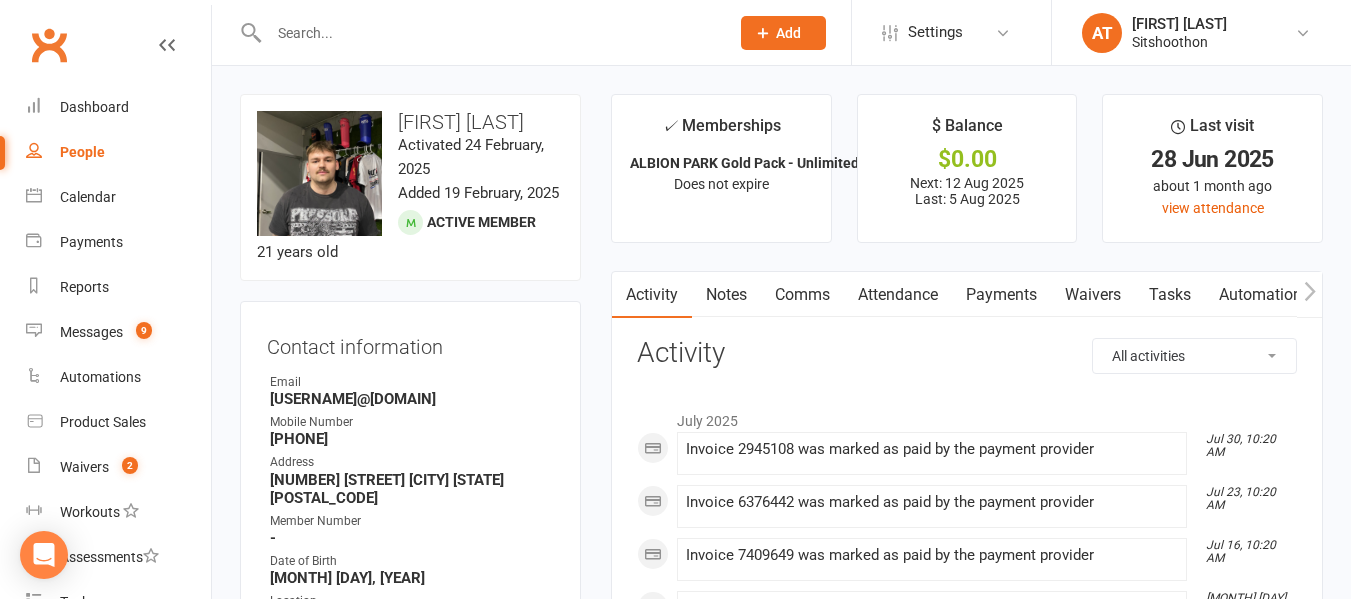 click at bounding box center (489, 33) 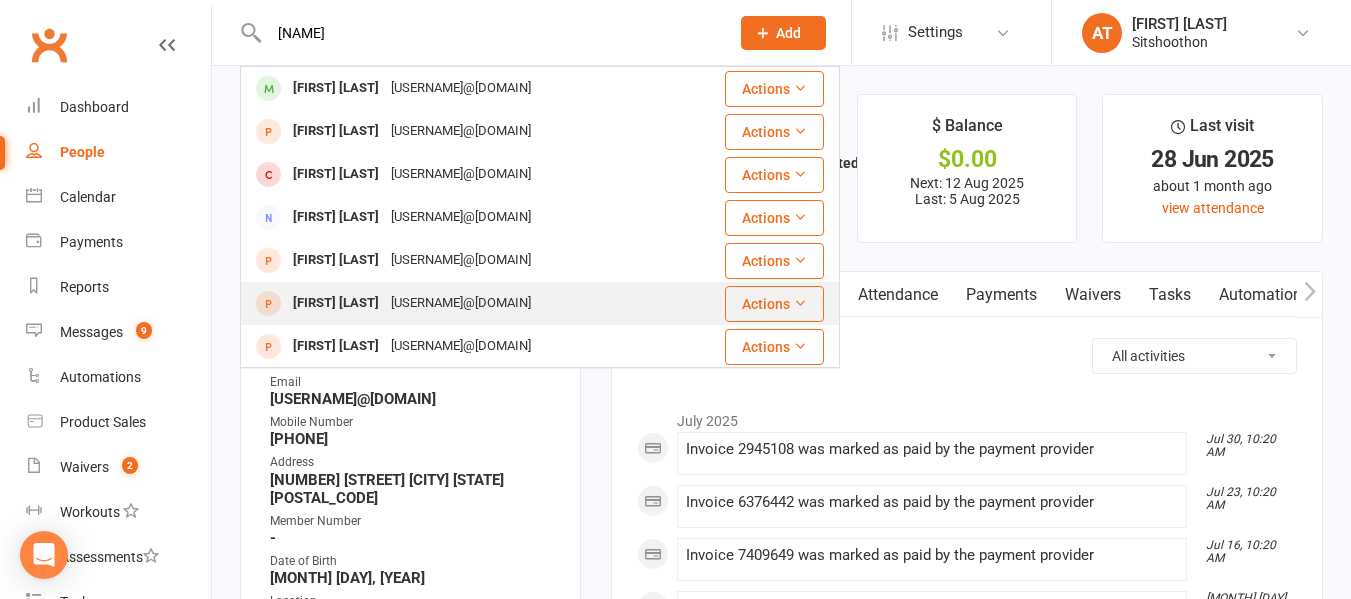 type on "[NAME]" 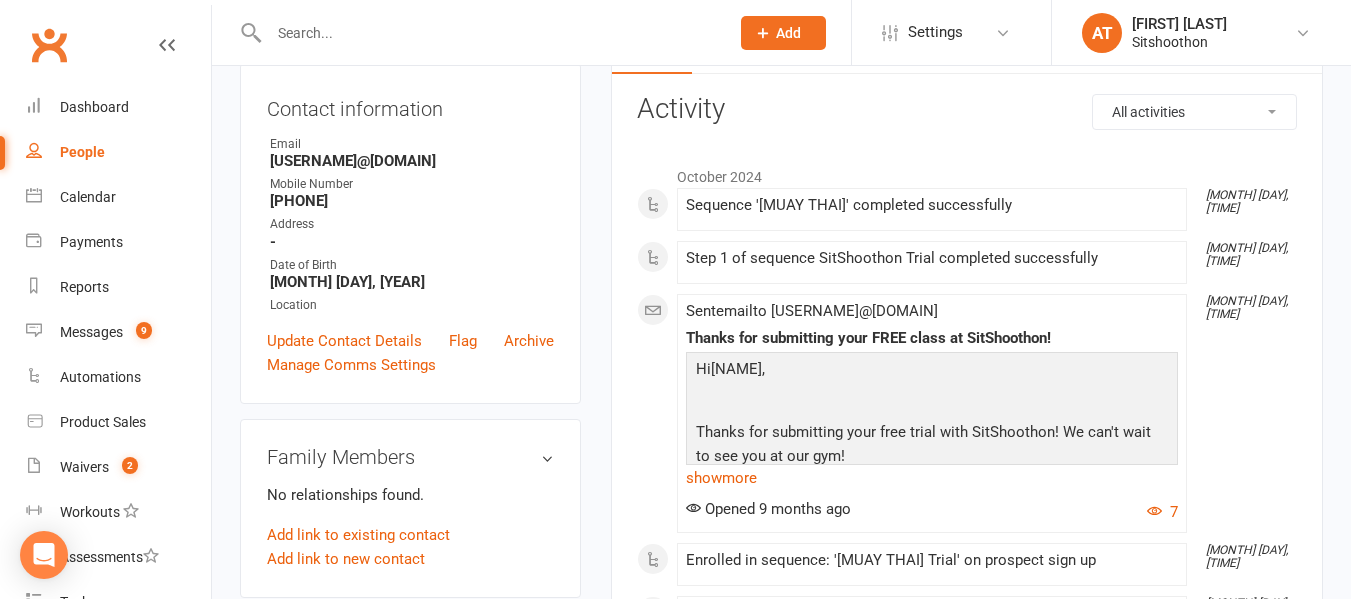 scroll, scrollTop: 0, scrollLeft: 0, axis: both 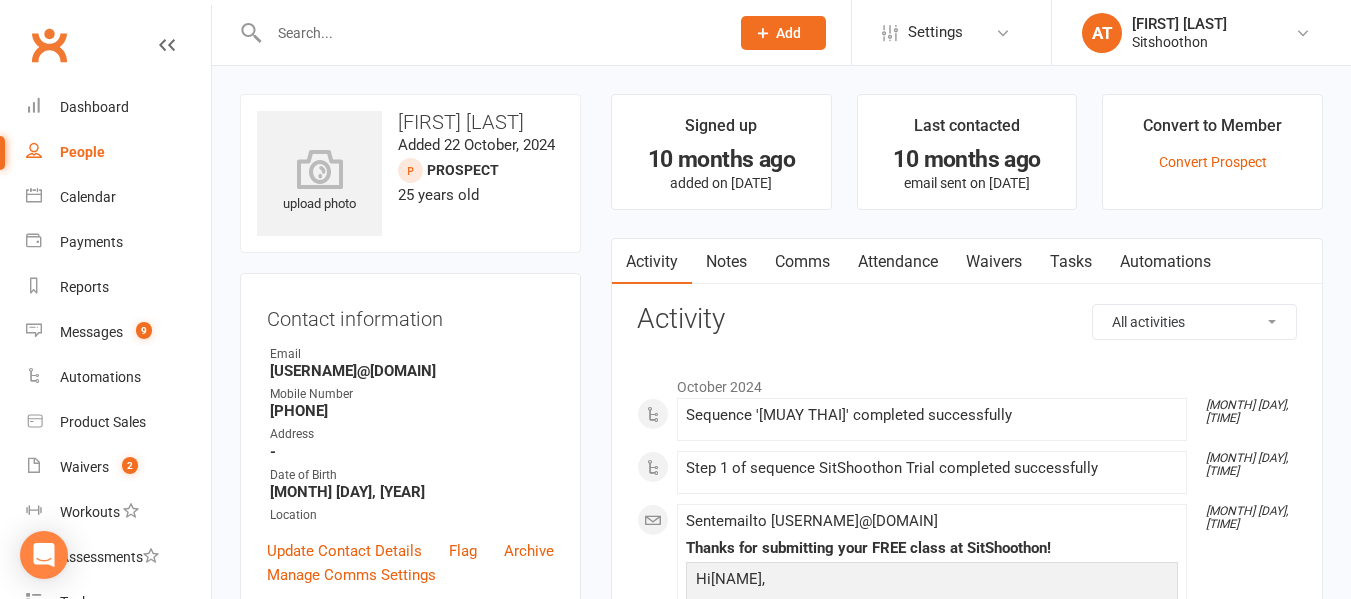 click at bounding box center (489, 33) 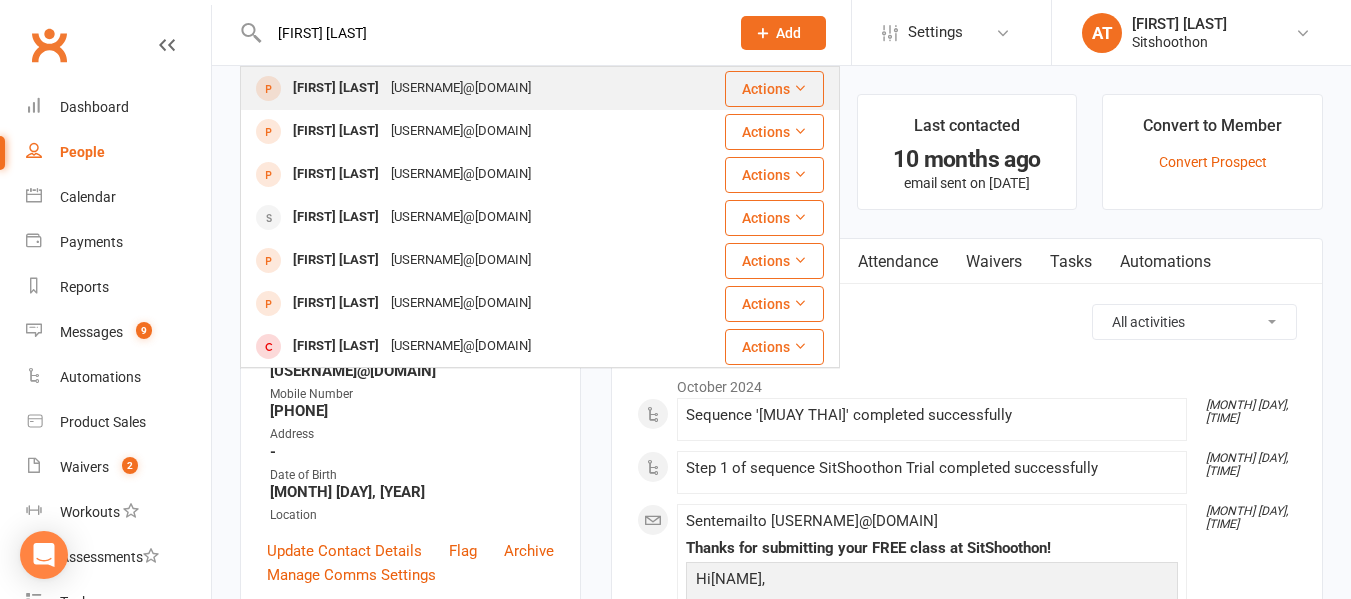 type on "[FIRST] [LAST]" 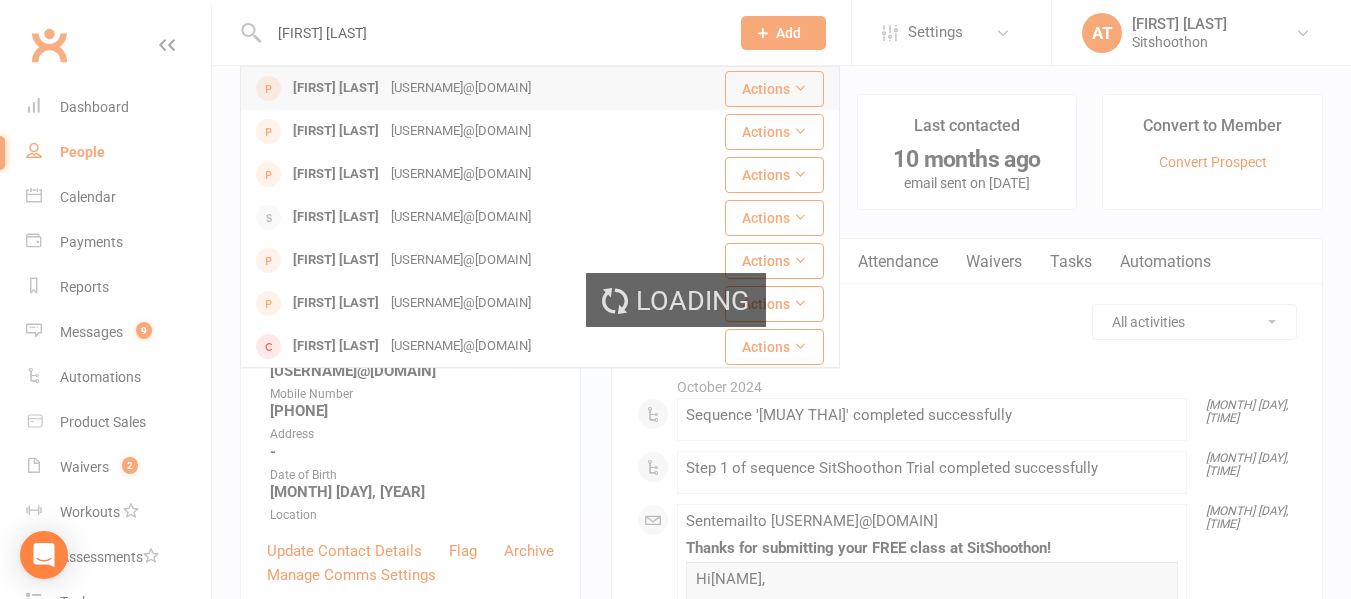 type 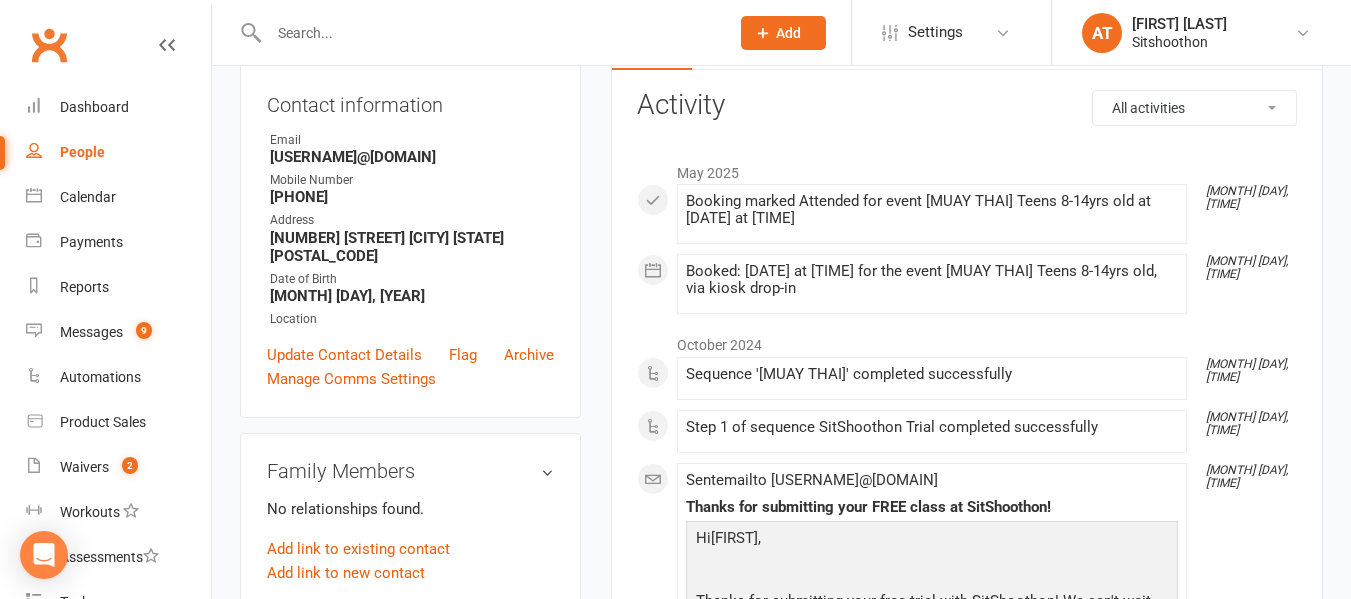 scroll, scrollTop: 0, scrollLeft: 0, axis: both 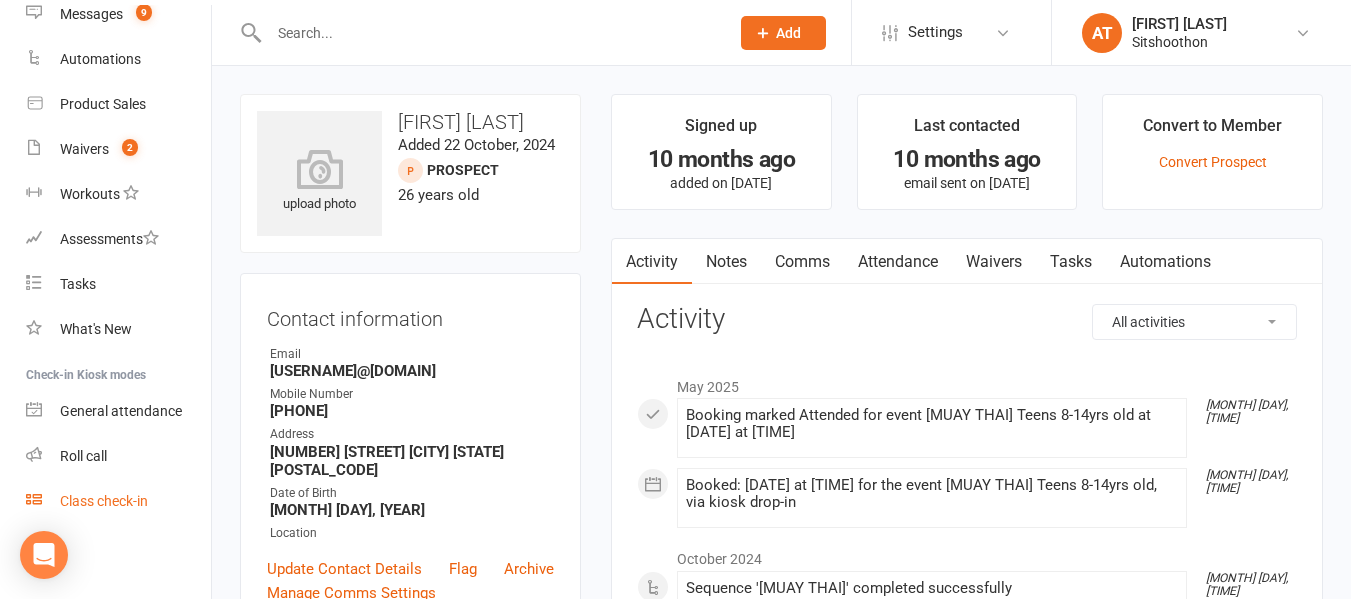 click on "Class check-in" at bounding box center [104, 501] 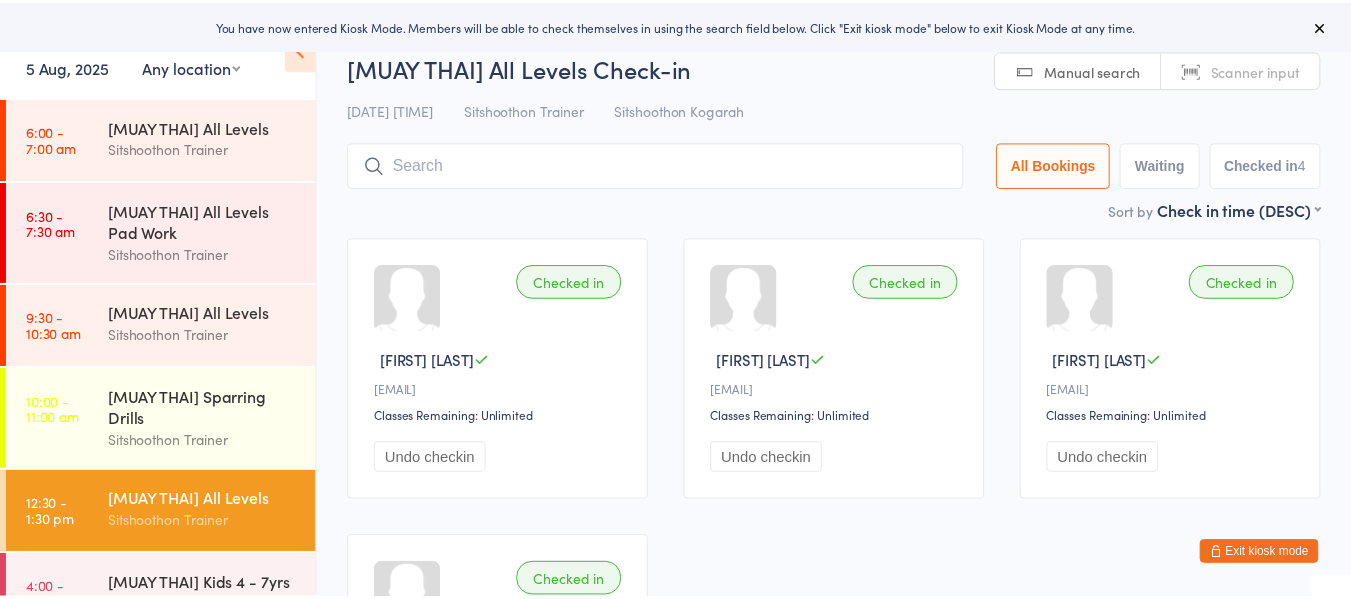 scroll, scrollTop: 0, scrollLeft: 0, axis: both 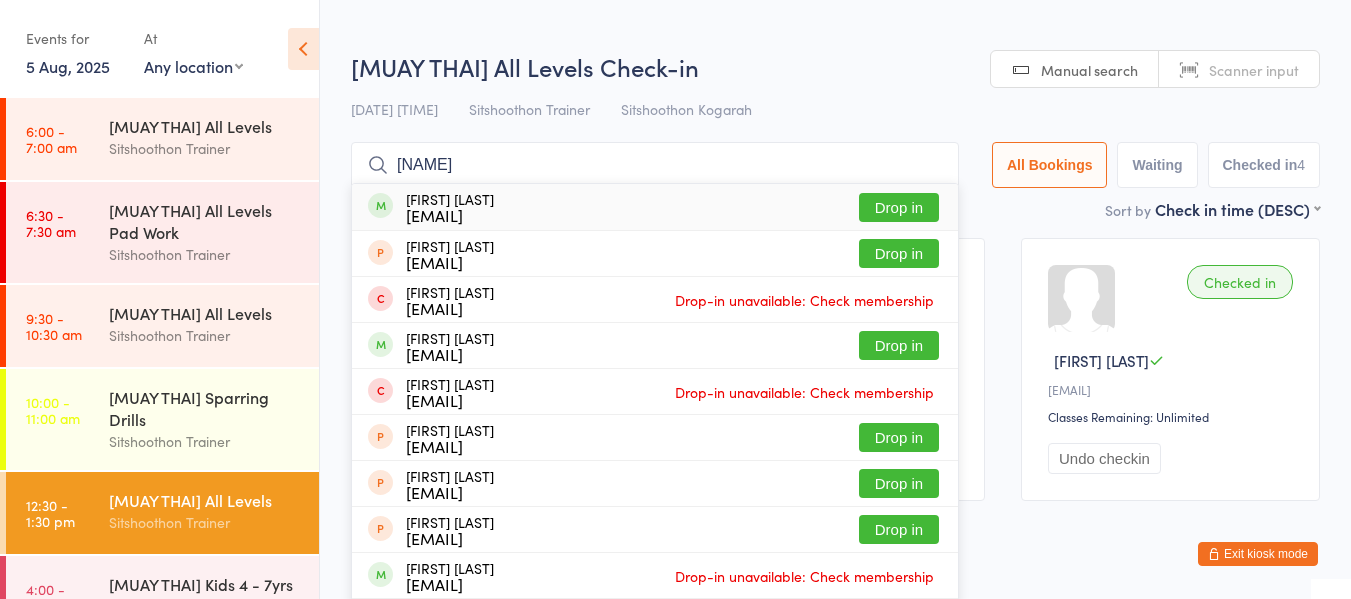 type on "hari" 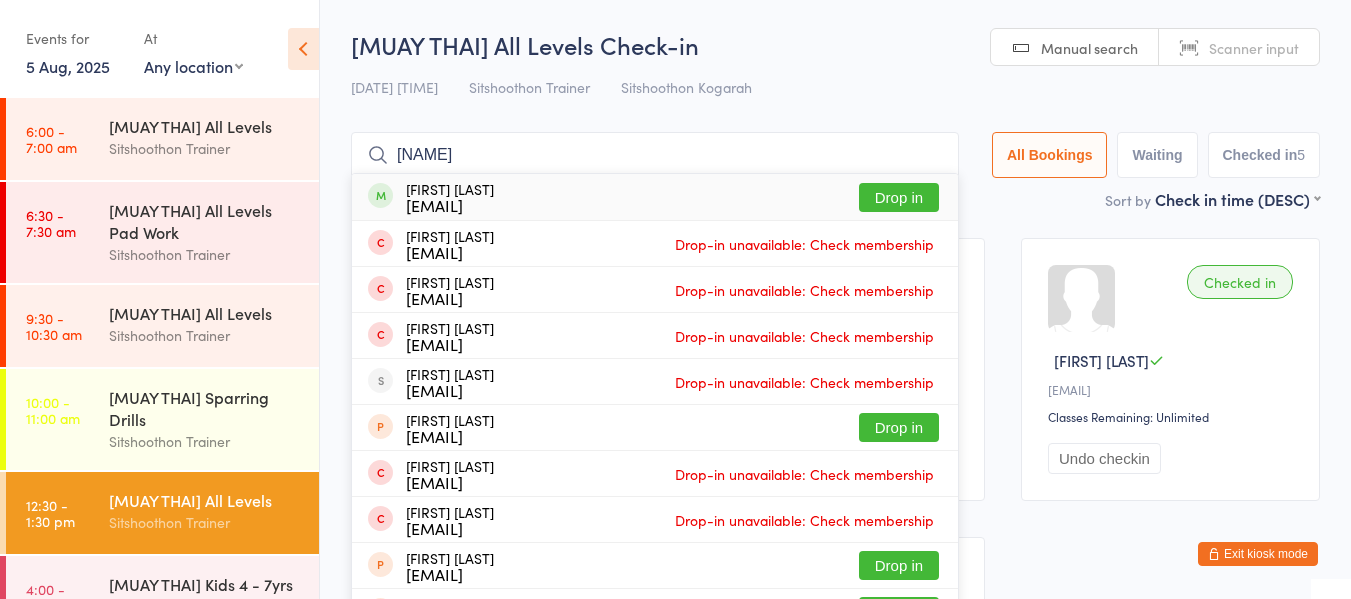 type on "luke thi" 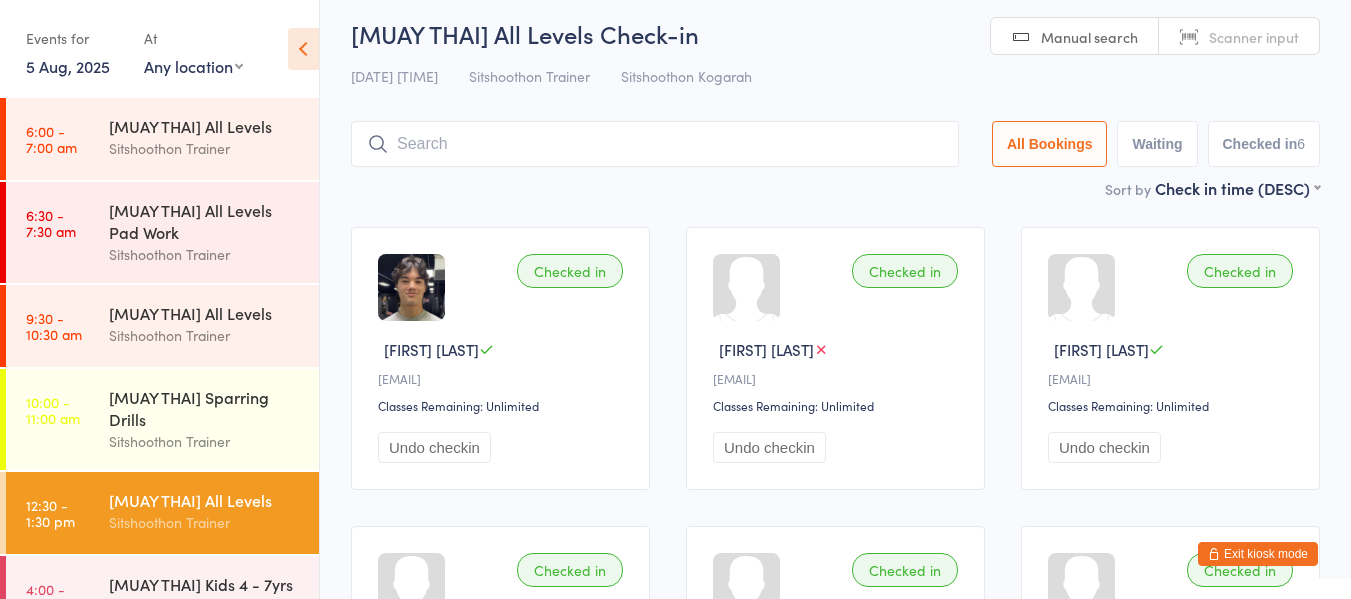 scroll, scrollTop: 0, scrollLeft: 0, axis: both 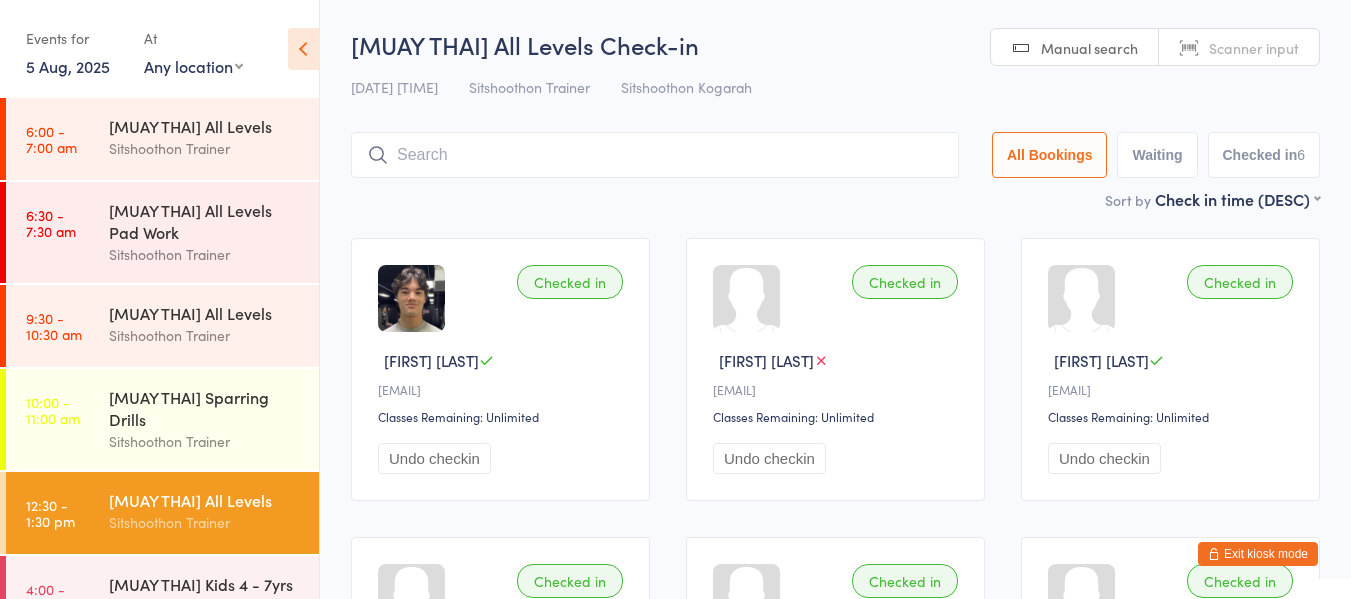 click at bounding box center (655, 155) 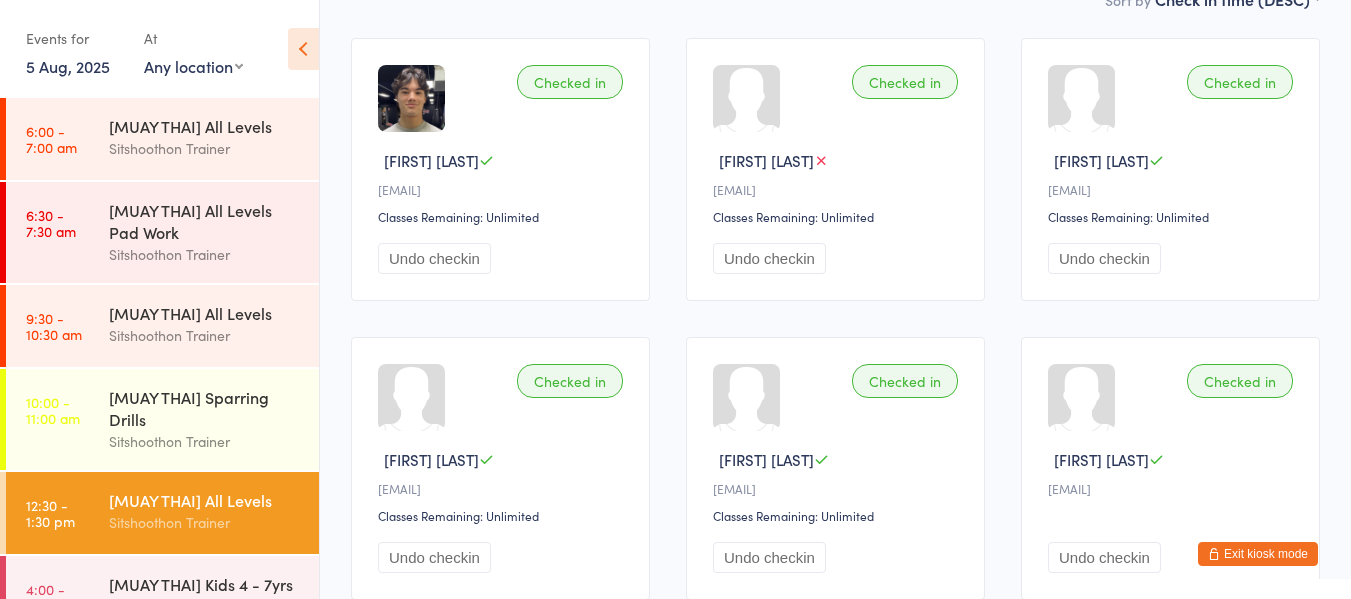 scroll, scrollTop: 0, scrollLeft: 0, axis: both 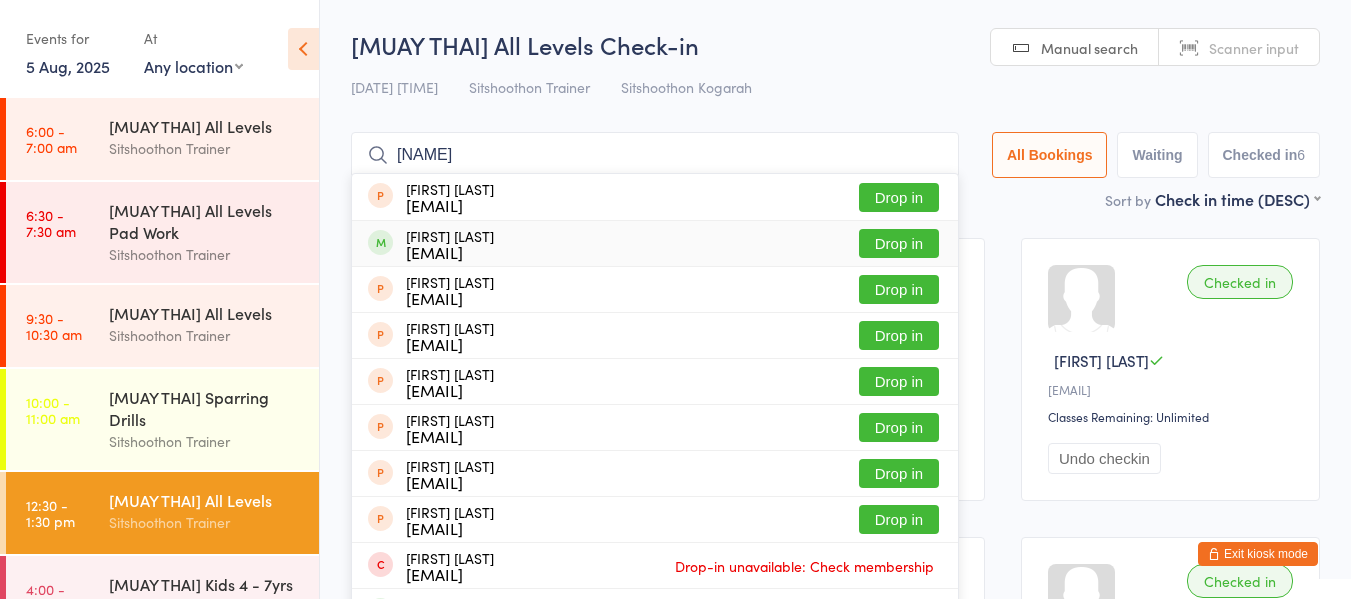 type on "jonathon" 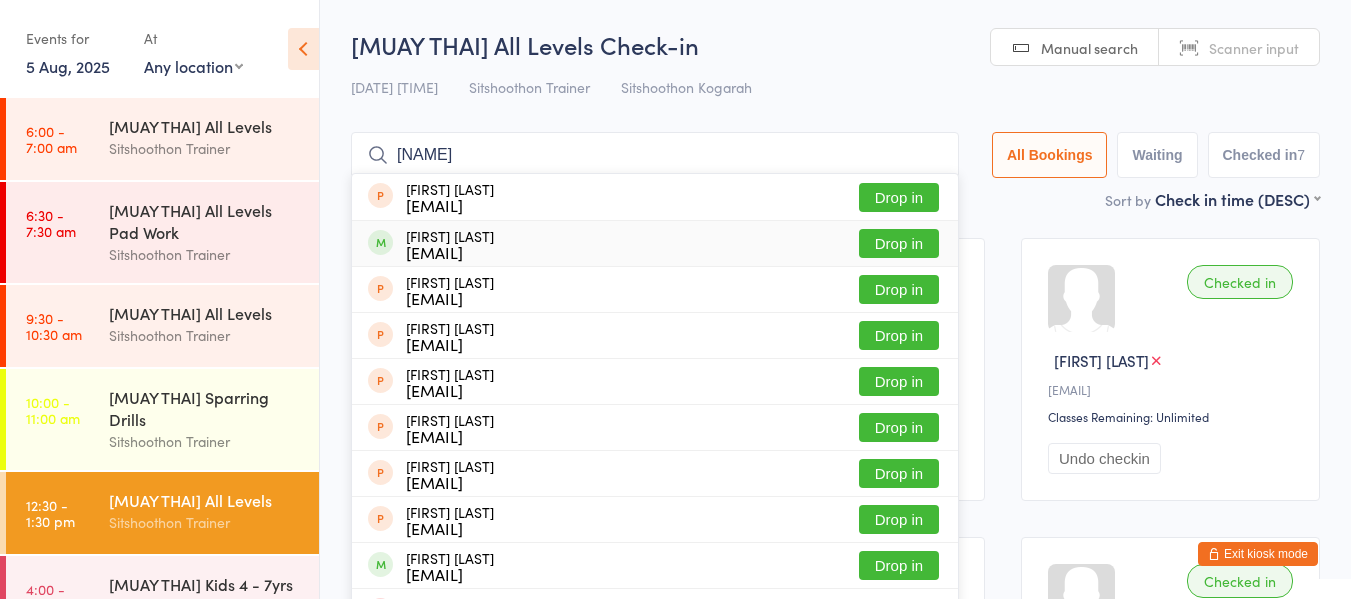 type on "chrisos" 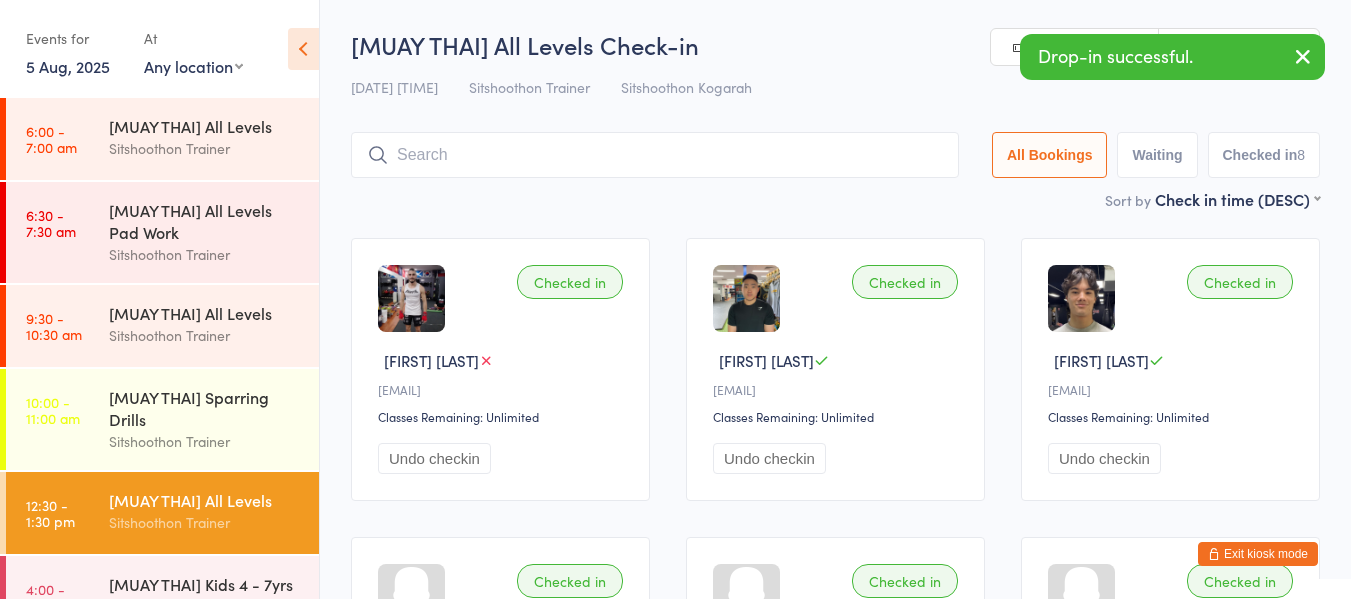 click on "Exit kiosk mode" at bounding box center [1258, 554] 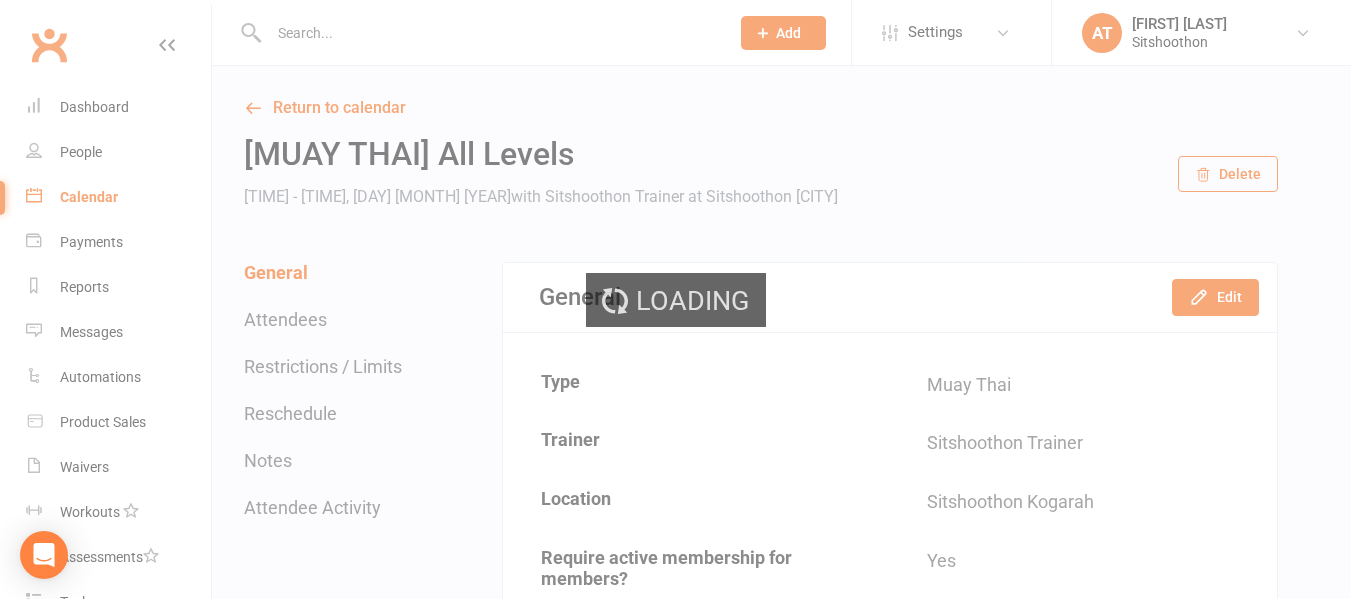 scroll, scrollTop: 0, scrollLeft: 0, axis: both 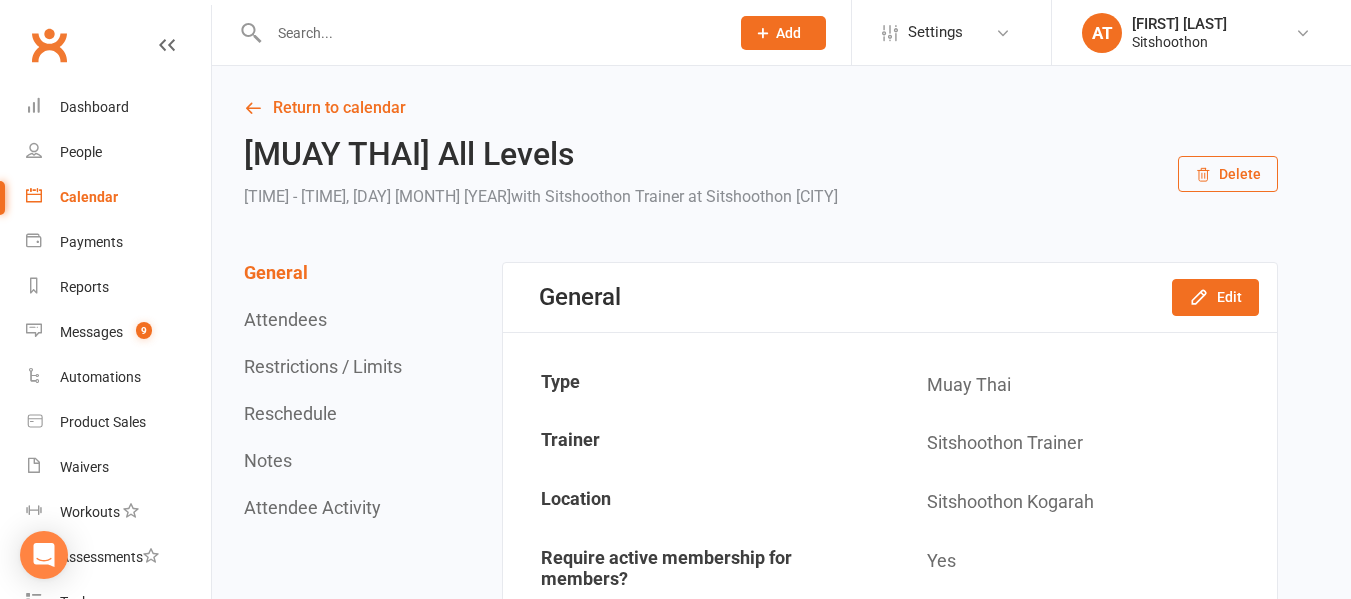 click at bounding box center (489, 33) 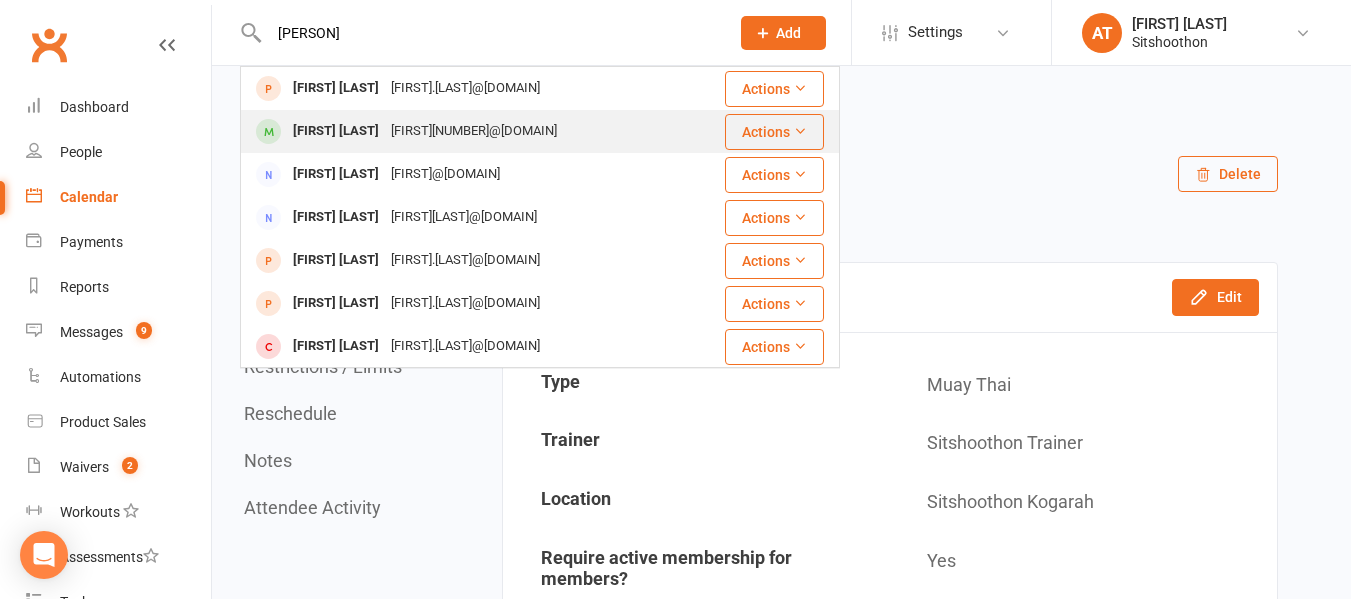 type on "hari" 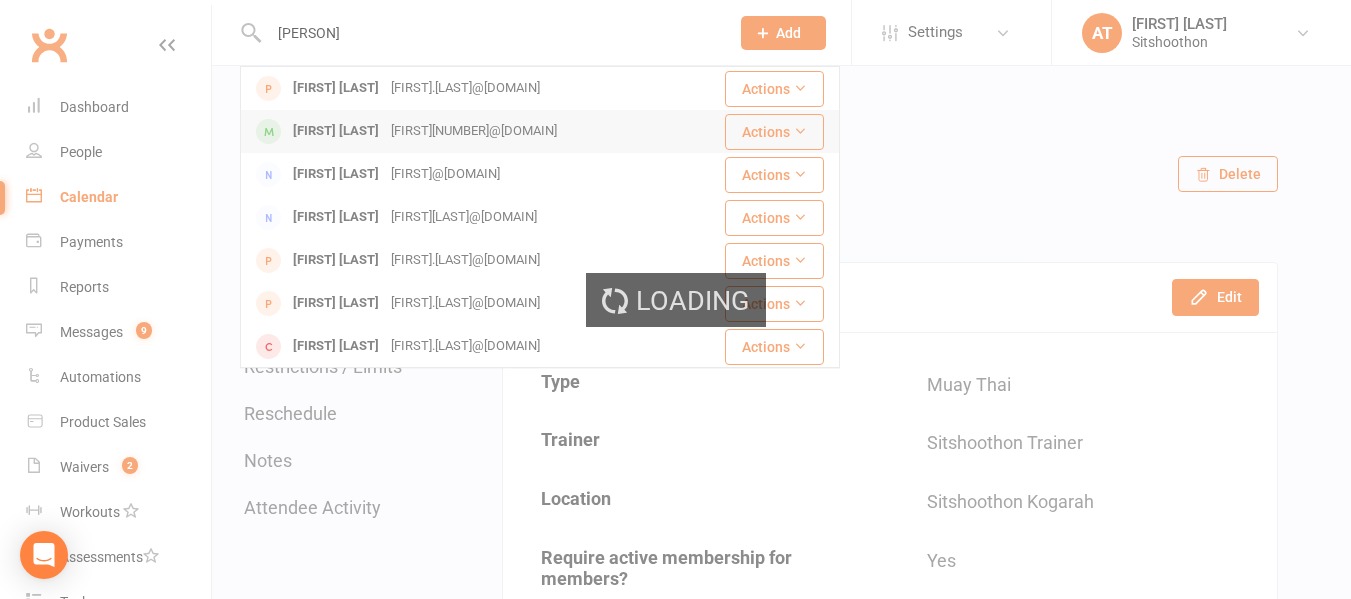 type 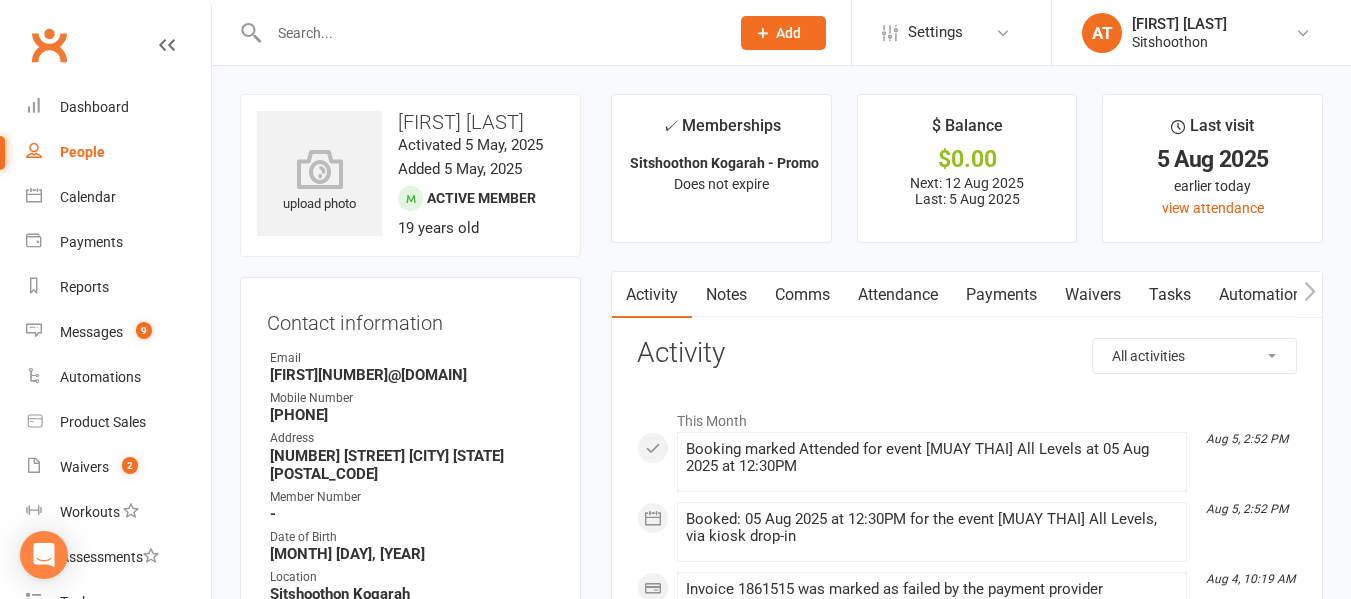click on "Payments" at bounding box center [1001, 295] 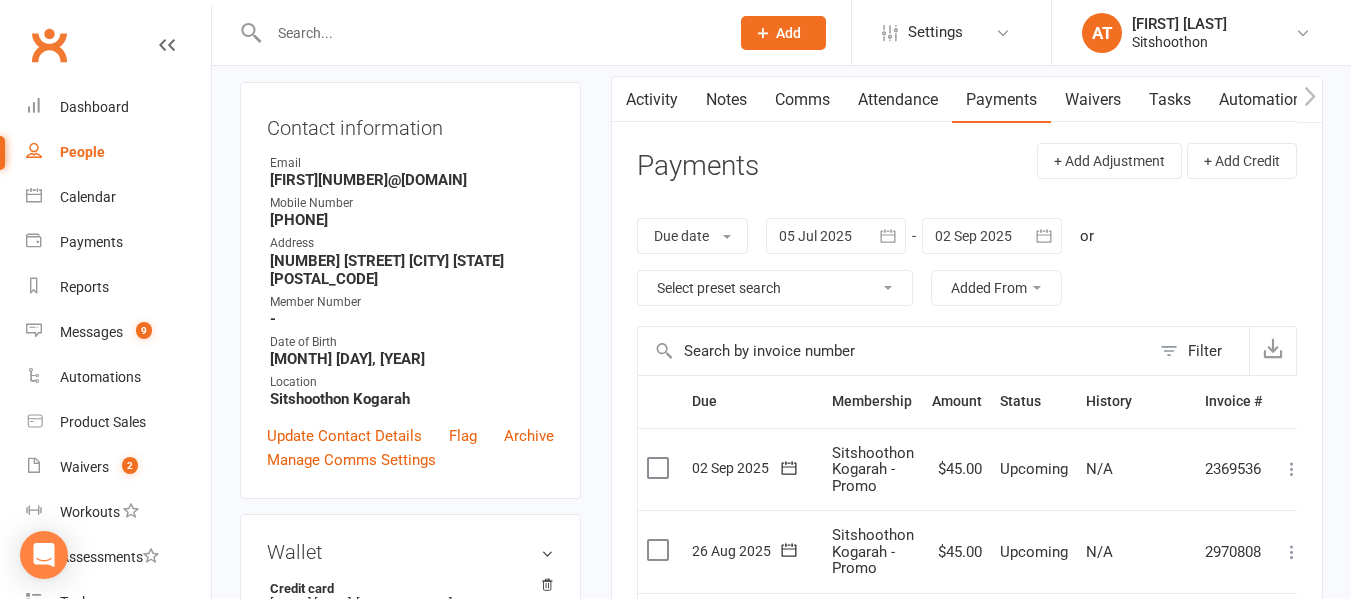 scroll, scrollTop: 194, scrollLeft: 0, axis: vertical 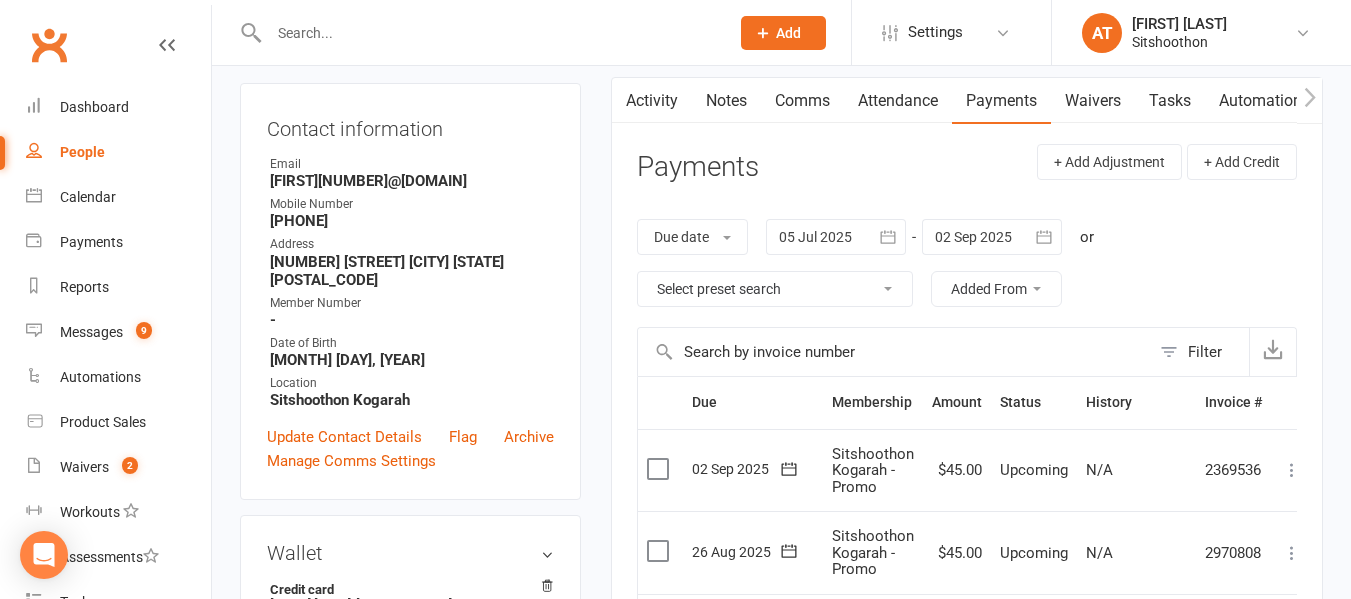 click on "Comms" at bounding box center [802, 101] 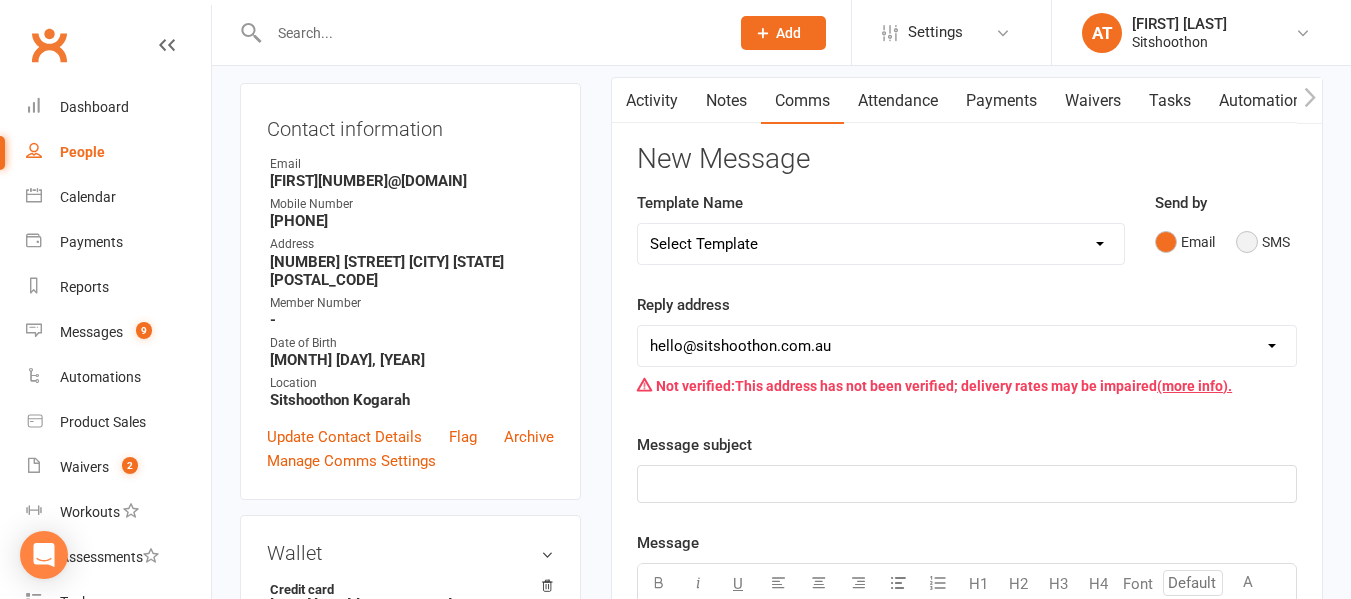 click on "SMS" at bounding box center (1263, 242) 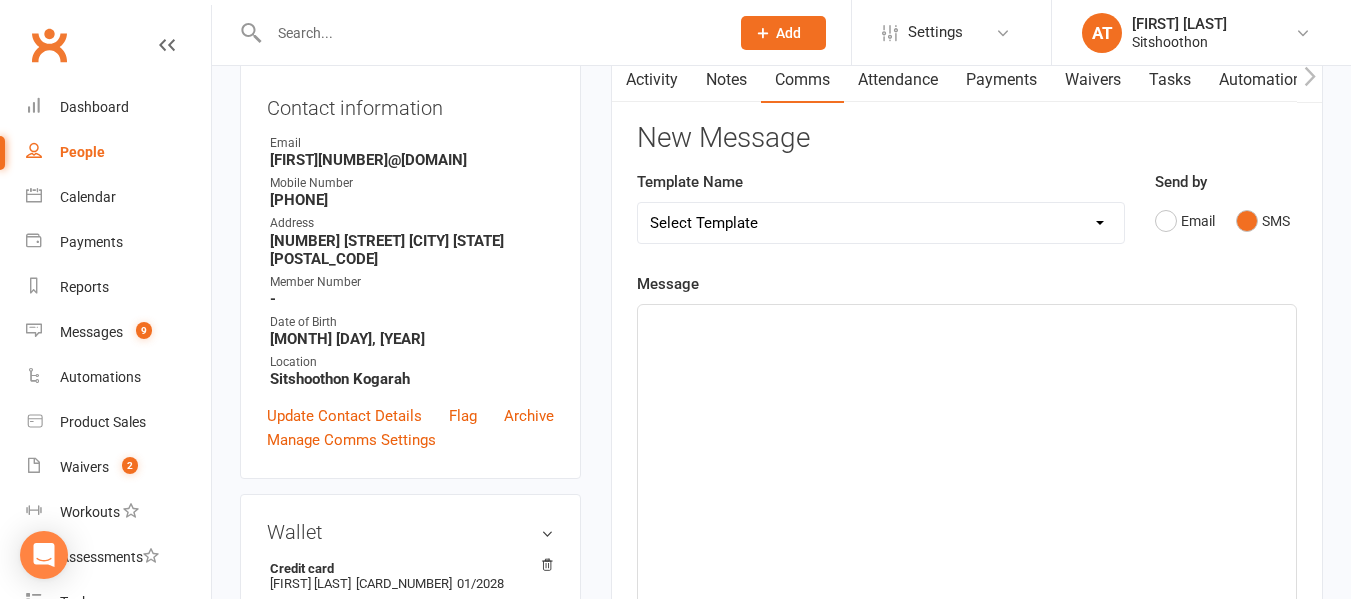 scroll, scrollTop: 214, scrollLeft: 0, axis: vertical 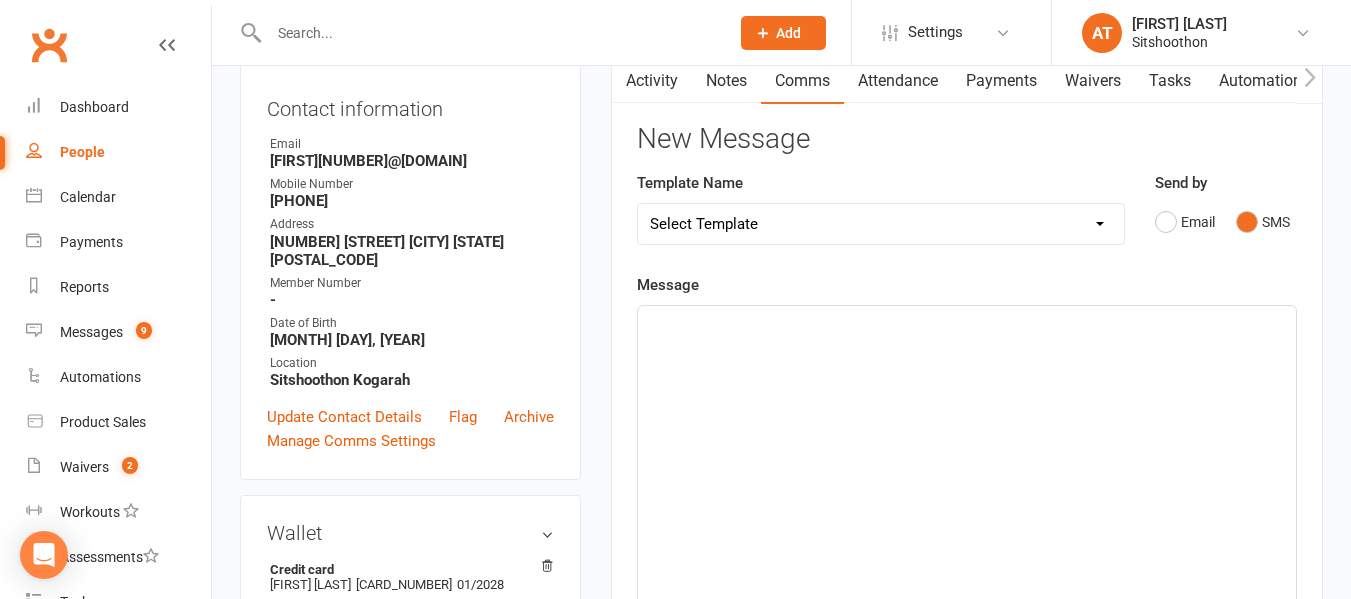 click on "Select Template [Email] FREE Trial [SMS] New Banking Details [SMS] Unsuccessful Payment [SMS] Unsuccessful Payment - Reschedule [SMS] Membership Application [SMS] Waiver [SMS] Waiver - Under 18" at bounding box center (881, 224) 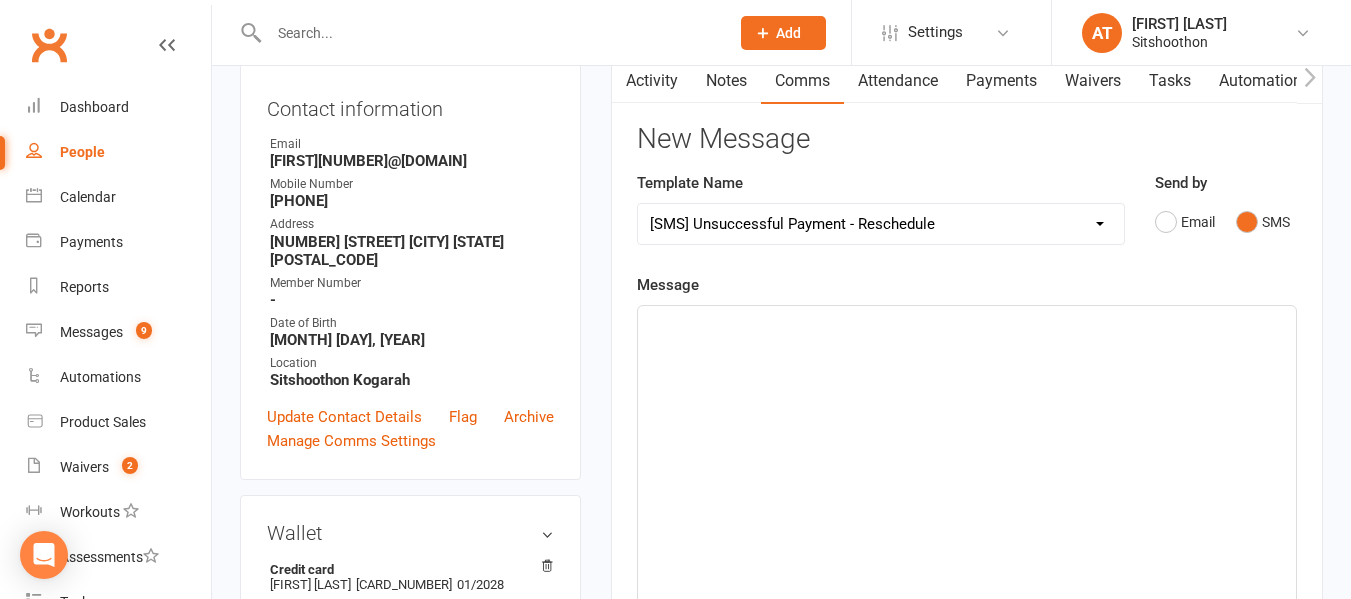 click on "Select Template [Email] FREE Trial [SMS] New Banking Details [SMS] Unsuccessful Payment [SMS] Unsuccessful Payment - Reschedule [SMS] Membership Application [SMS] Waiver [SMS] Waiver - Under 18" at bounding box center (881, 224) 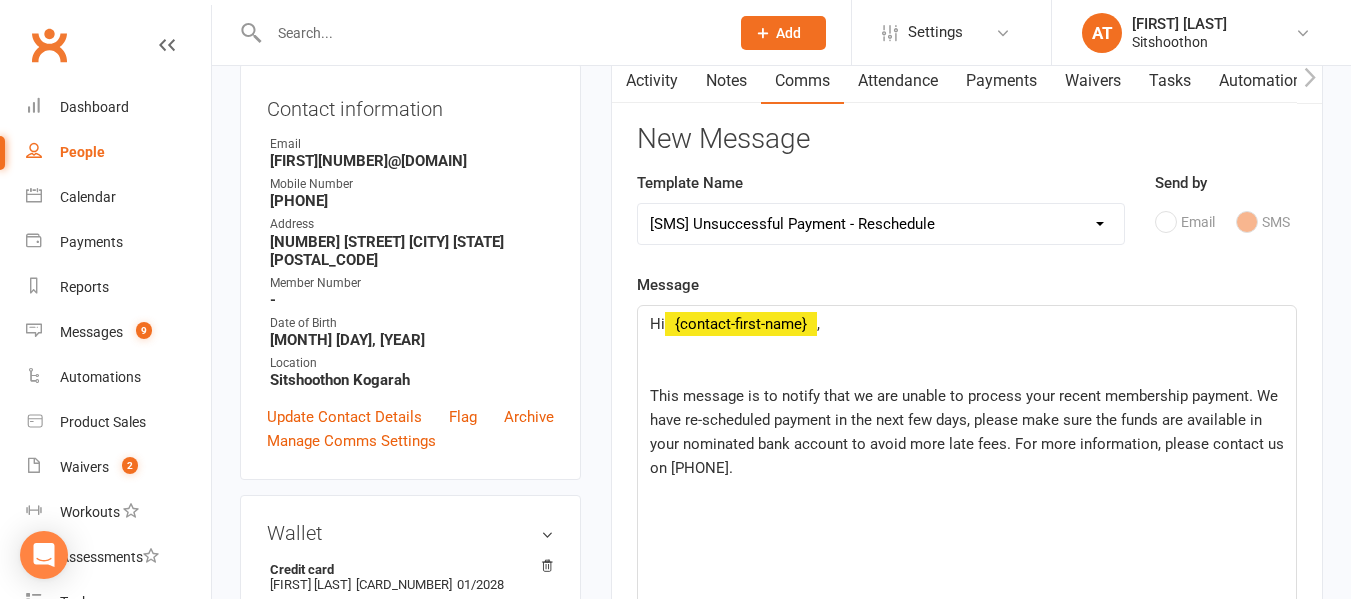 click on "﻿" 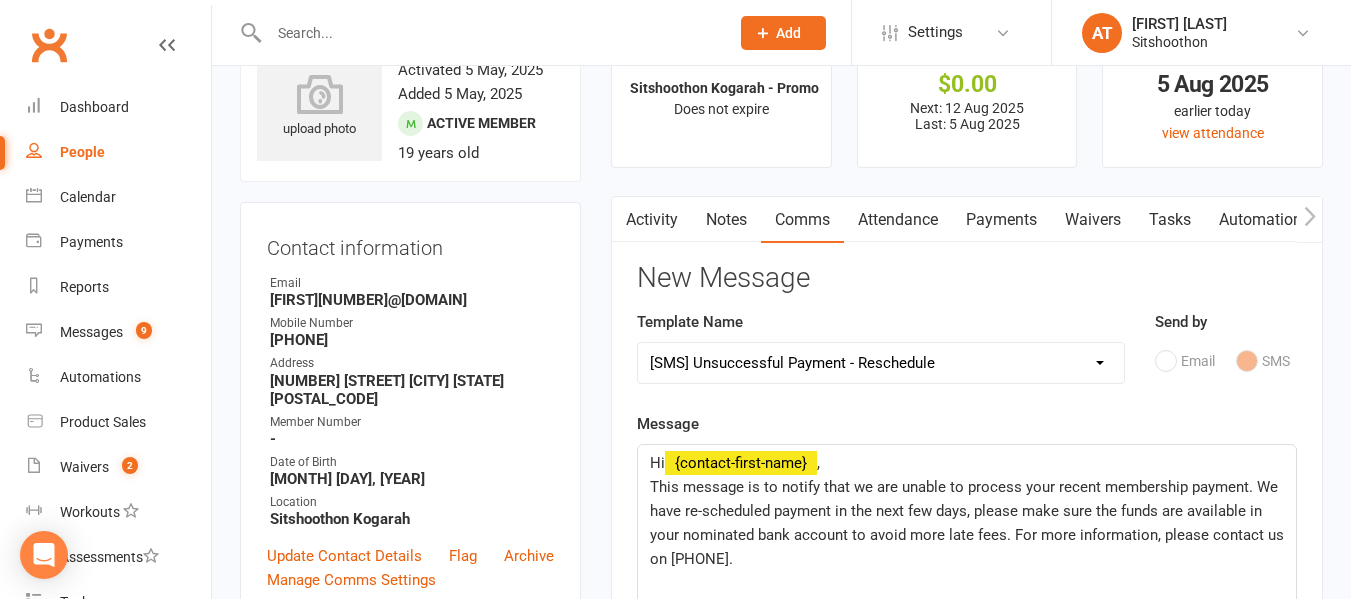 scroll, scrollTop: 45, scrollLeft: 0, axis: vertical 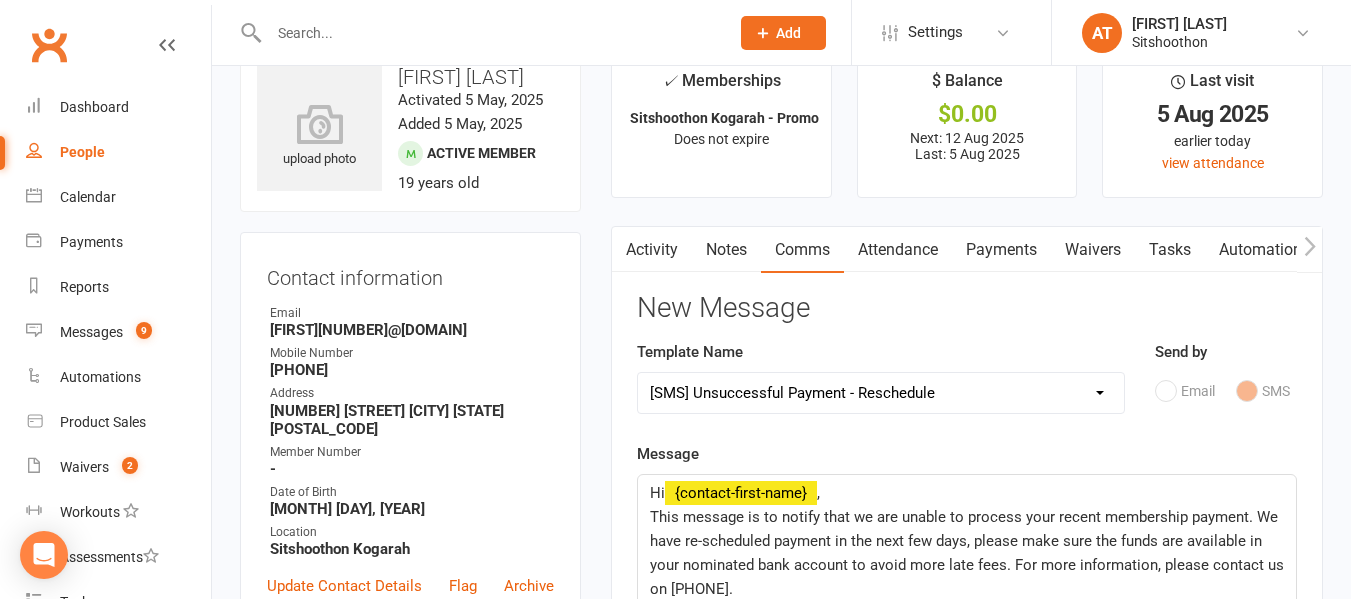 click on "Select Template [Email] FREE Trial [SMS] New Banking Details [SMS] Unsuccessful Payment [SMS] Unsuccessful Payment - Reschedule [SMS] Membership Application [SMS] Waiver [SMS] Waiver - Under 18" at bounding box center (881, 393) 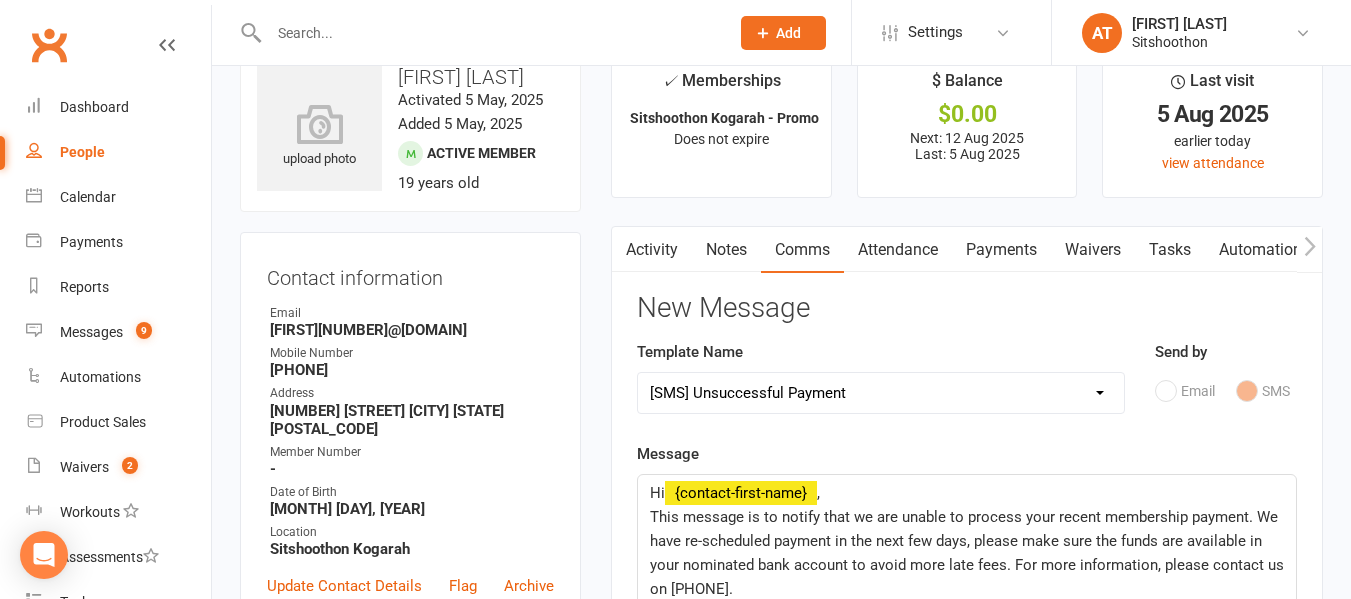 click on "Select Template [Email] FREE Trial [SMS] New Banking Details [SMS] Unsuccessful Payment [SMS] Unsuccessful Payment - Reschedule [SMS] Membership Application [SMS] Waiver [SMS] Waiver - Under 18" at bounding box center (881, 393) 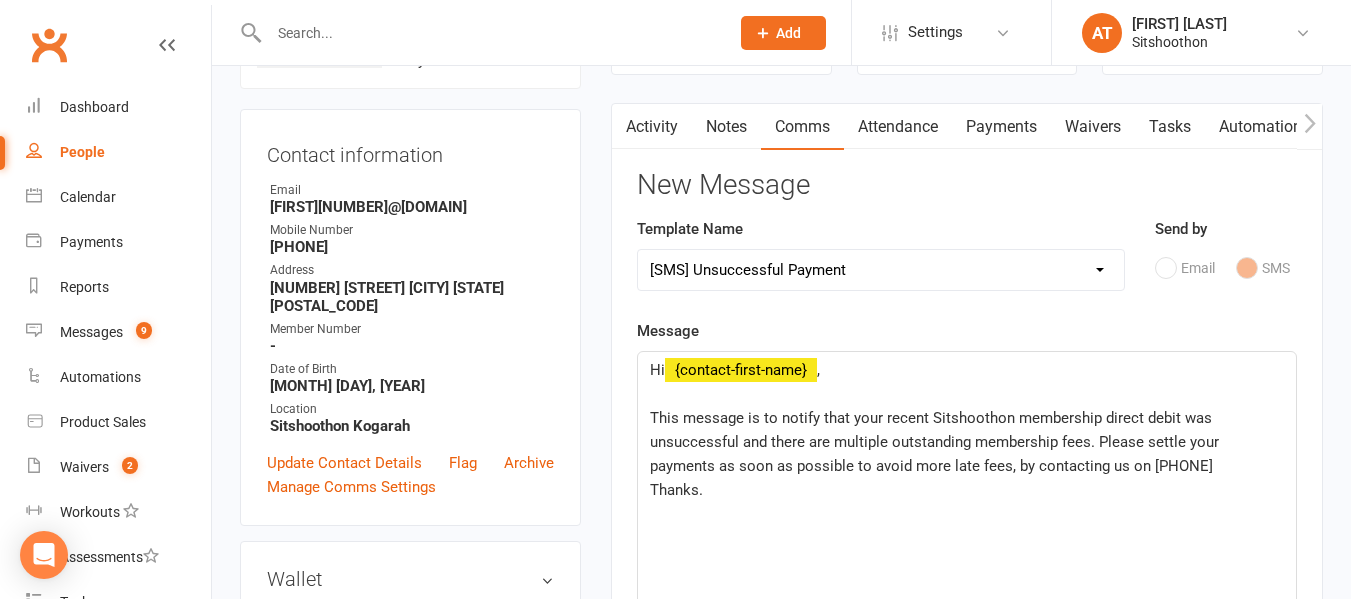 scroll, scrollTop: 169, scrollLeft: 0, axis: vertical 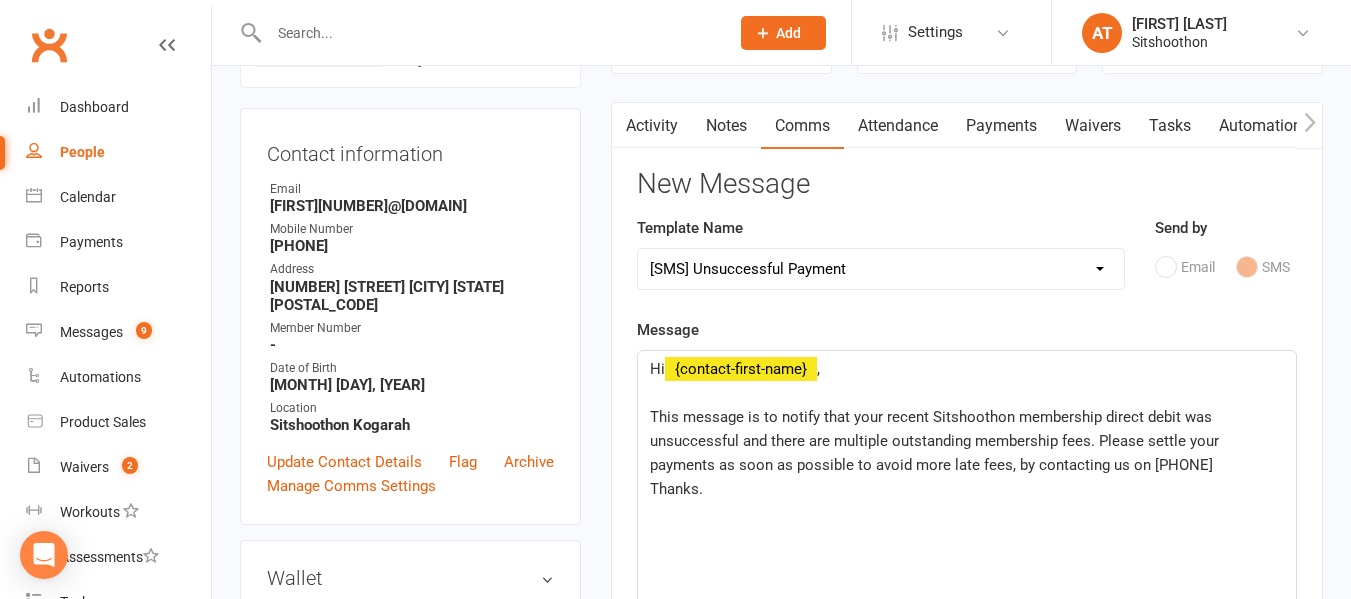 click on "This message is to notify that your recent Sitshoothon membership direct debit was unsuccessful and there are multiple outstanding membership fees. Please settle your payments as soon as possible to avoid more late fees, by contacting us on 0466669502" 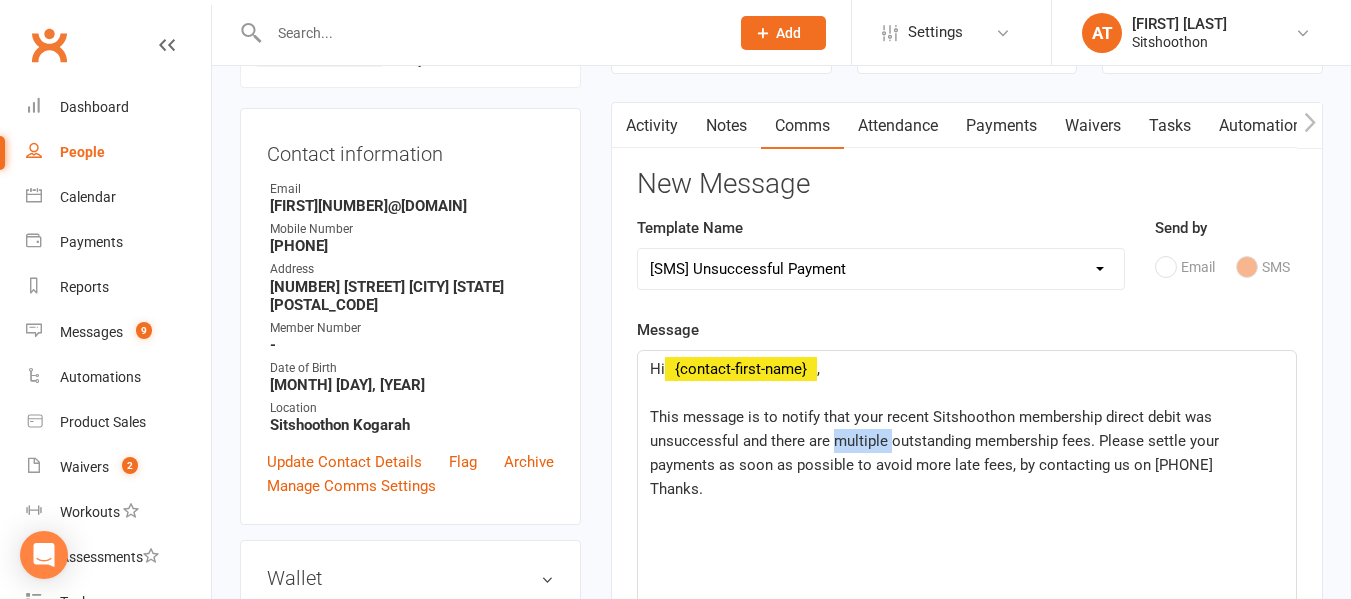 click on "This message is to notify that your recent Sitshoothon membership direct debit was unsuccessful and there are multiple outstanding membership fees. Please settle your payments as soon as possible to avoid more late fees, by contacting us on 0466669502" 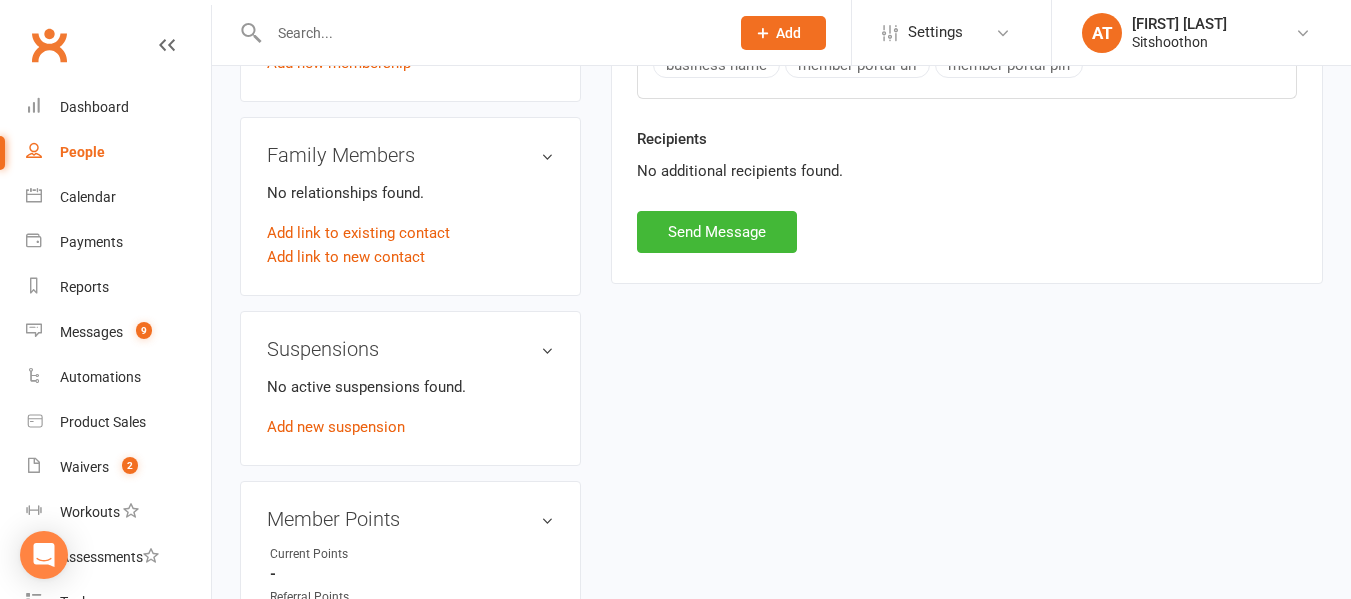 scroll, scrollTop: 1006, scrollLeft: 0, axis: vertical 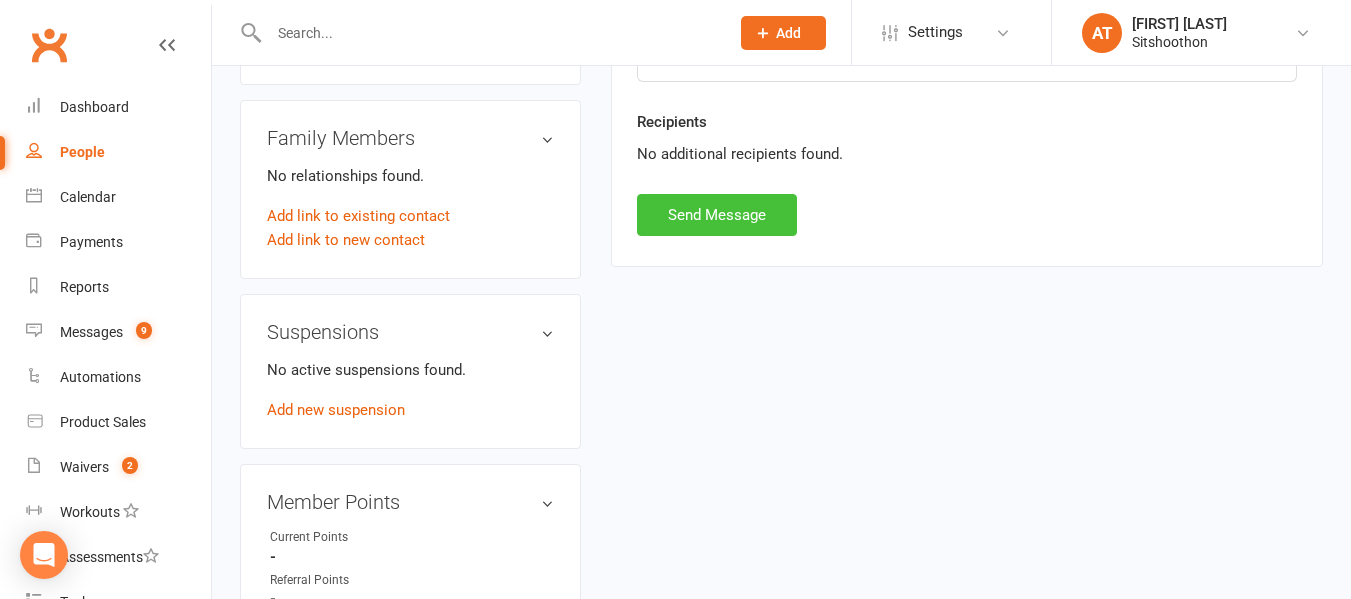 click on "Send Message" at bounding box center (717, 215) 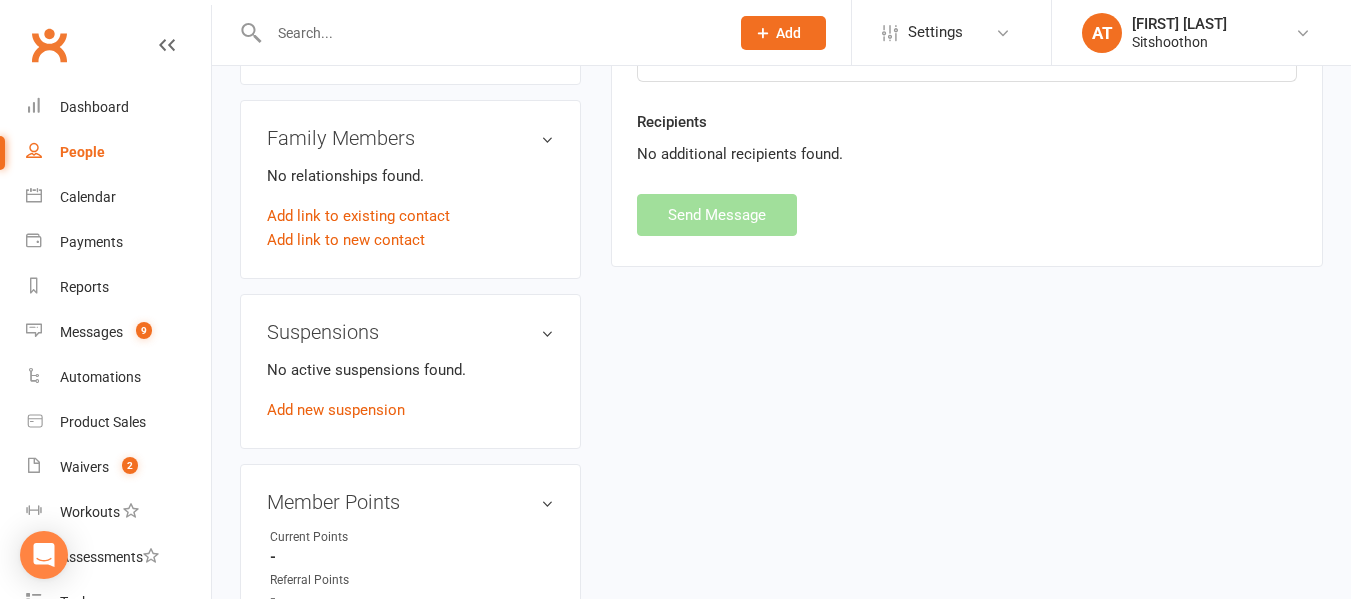 select 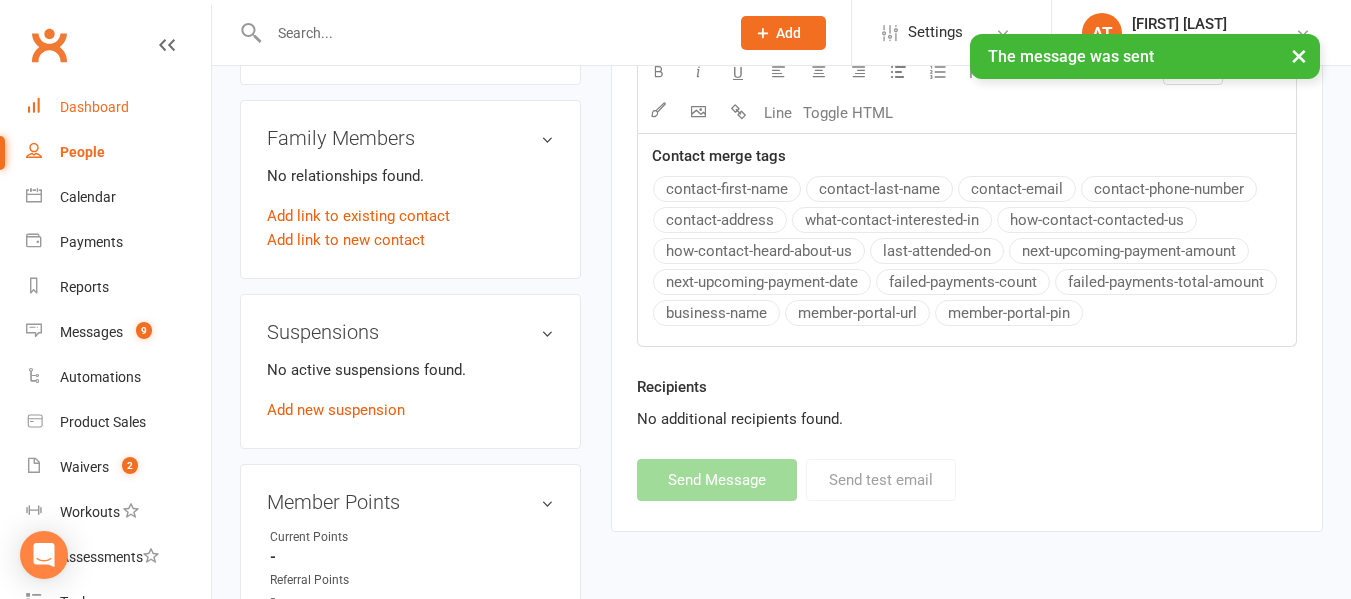 click on "Dashboard" at bounding box center [94, 107] 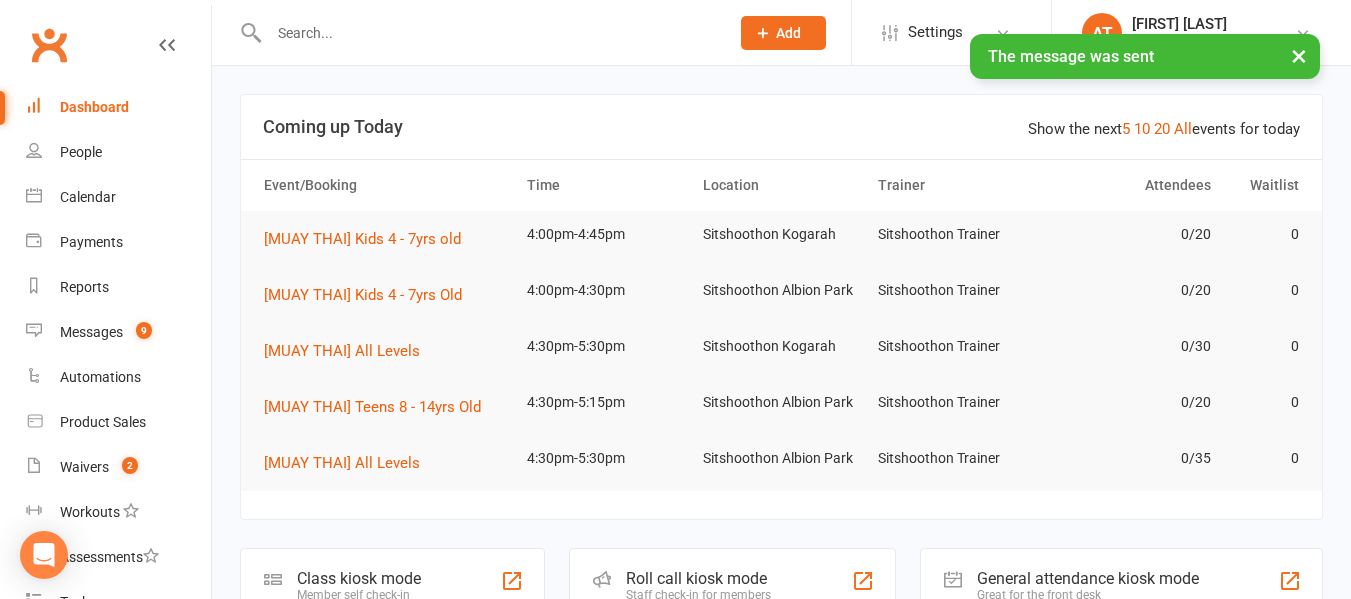 scroll, scrollTop: 514, scrollLeft: 0, axis: vertical 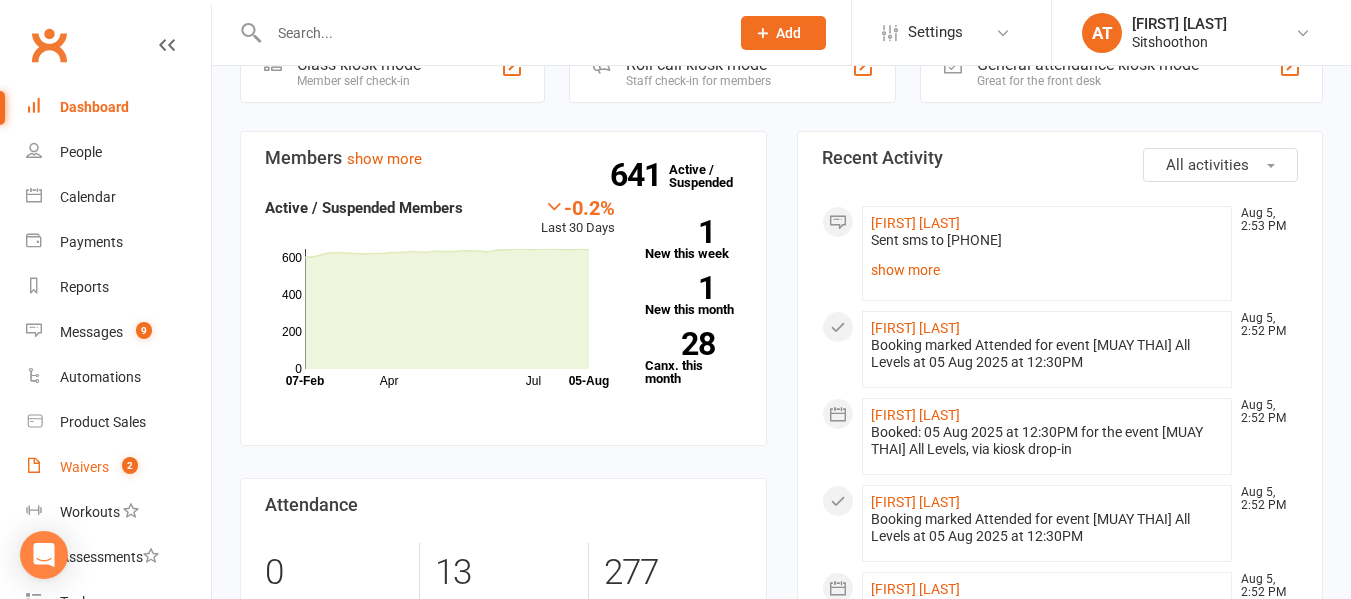click on "Waivers   2" at bounding box center (118, 467) 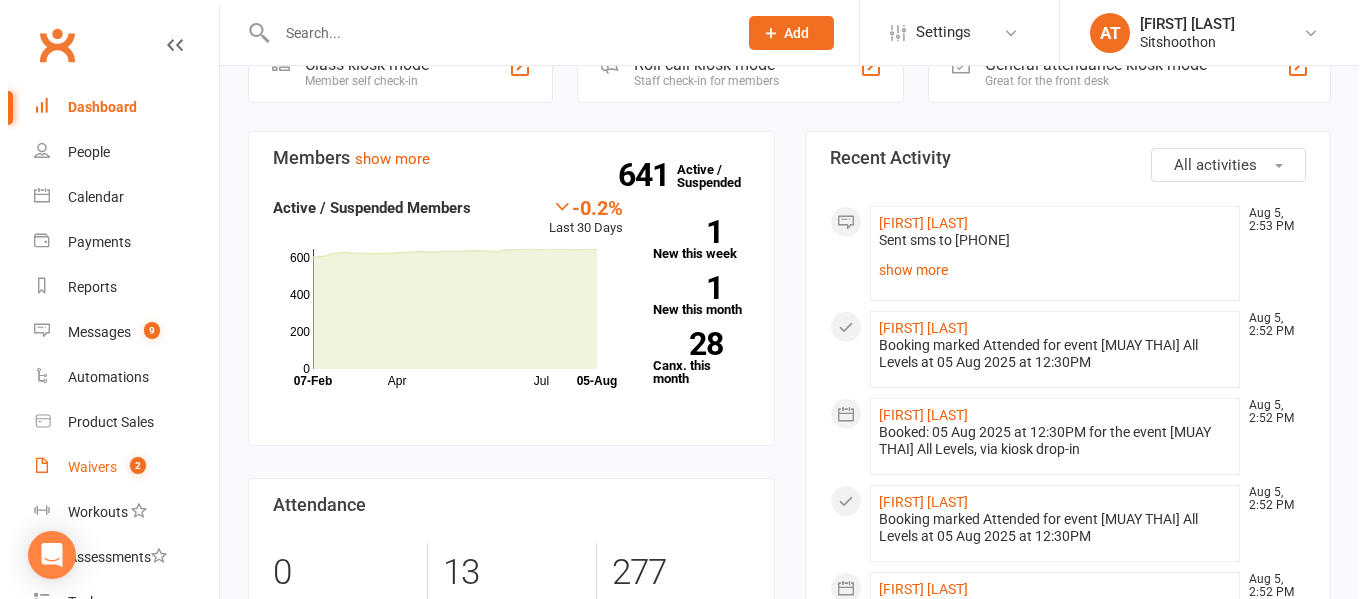 scroll, scrollTop: 0, scrollLeft: 0, axis: both 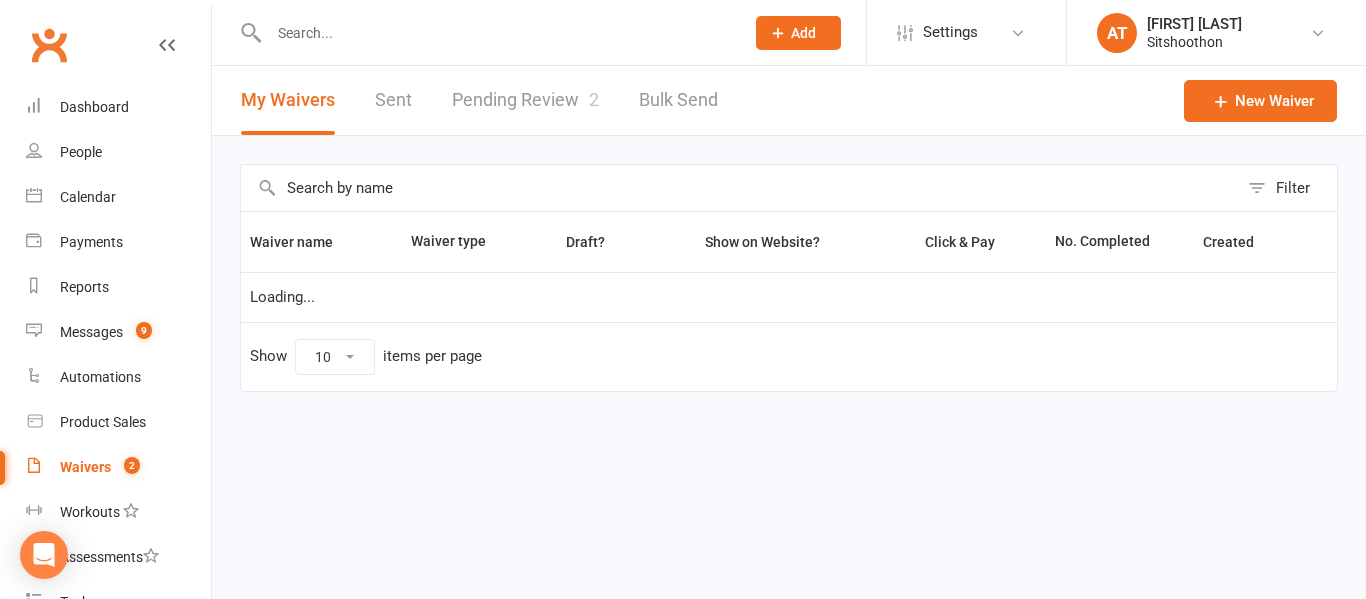 select on "100" 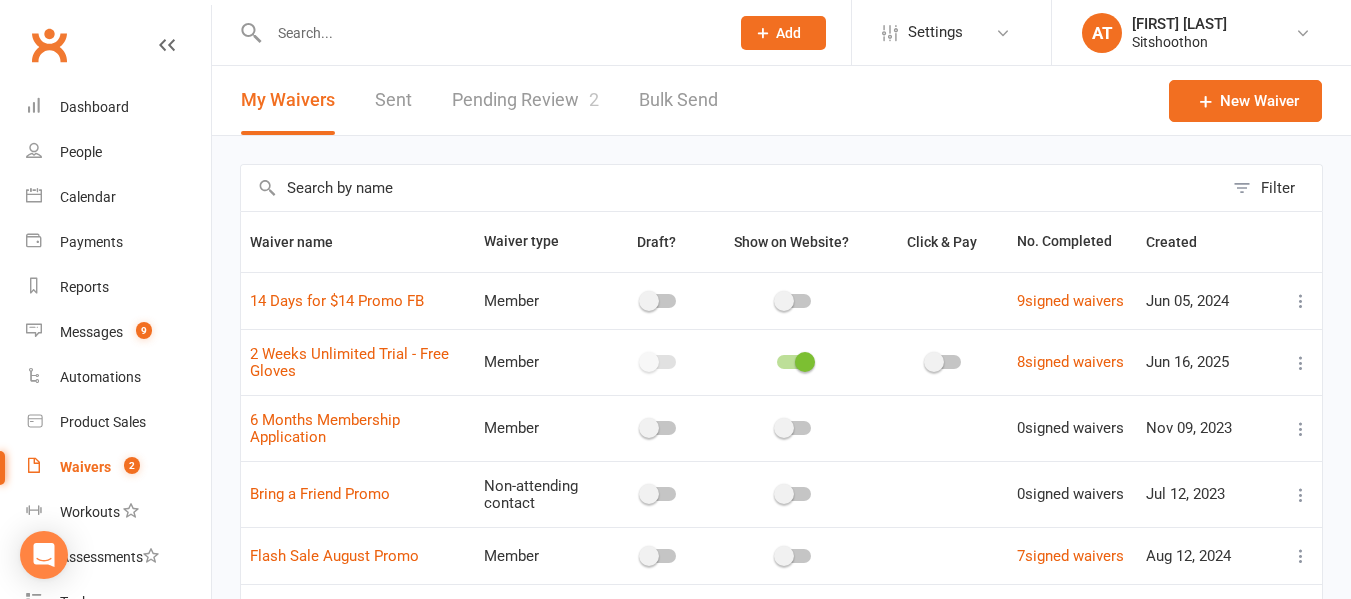 click on "Pending Review 2" at bounding box center (525, 100) 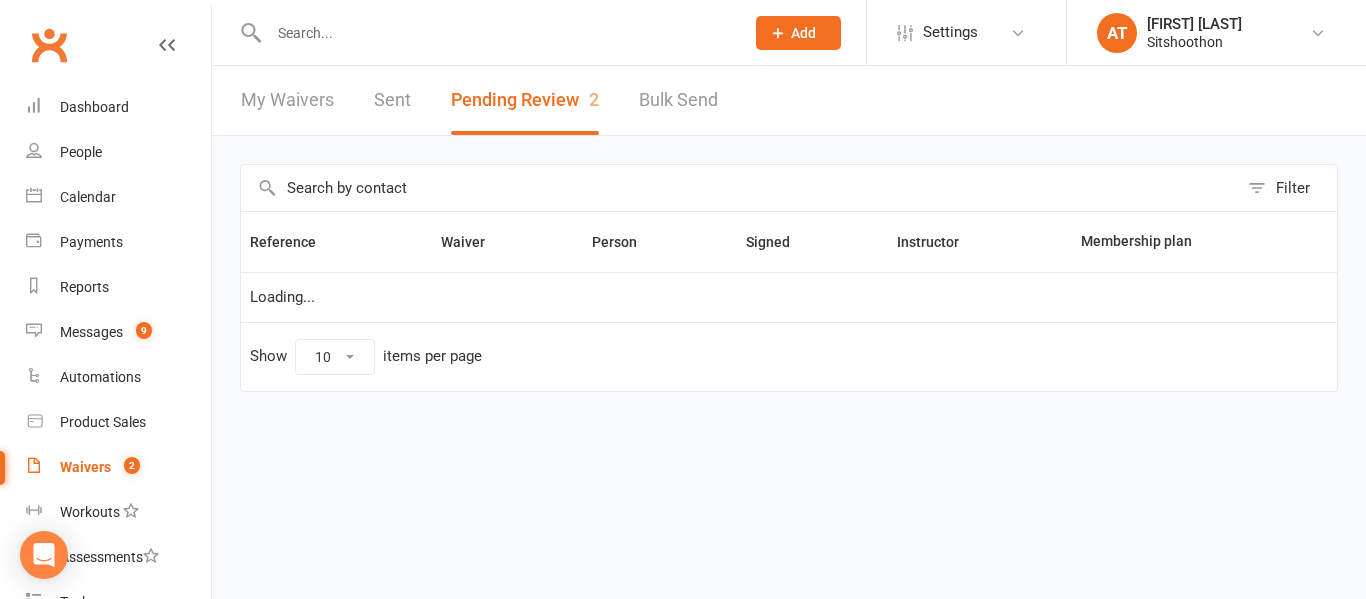 select on "25" 